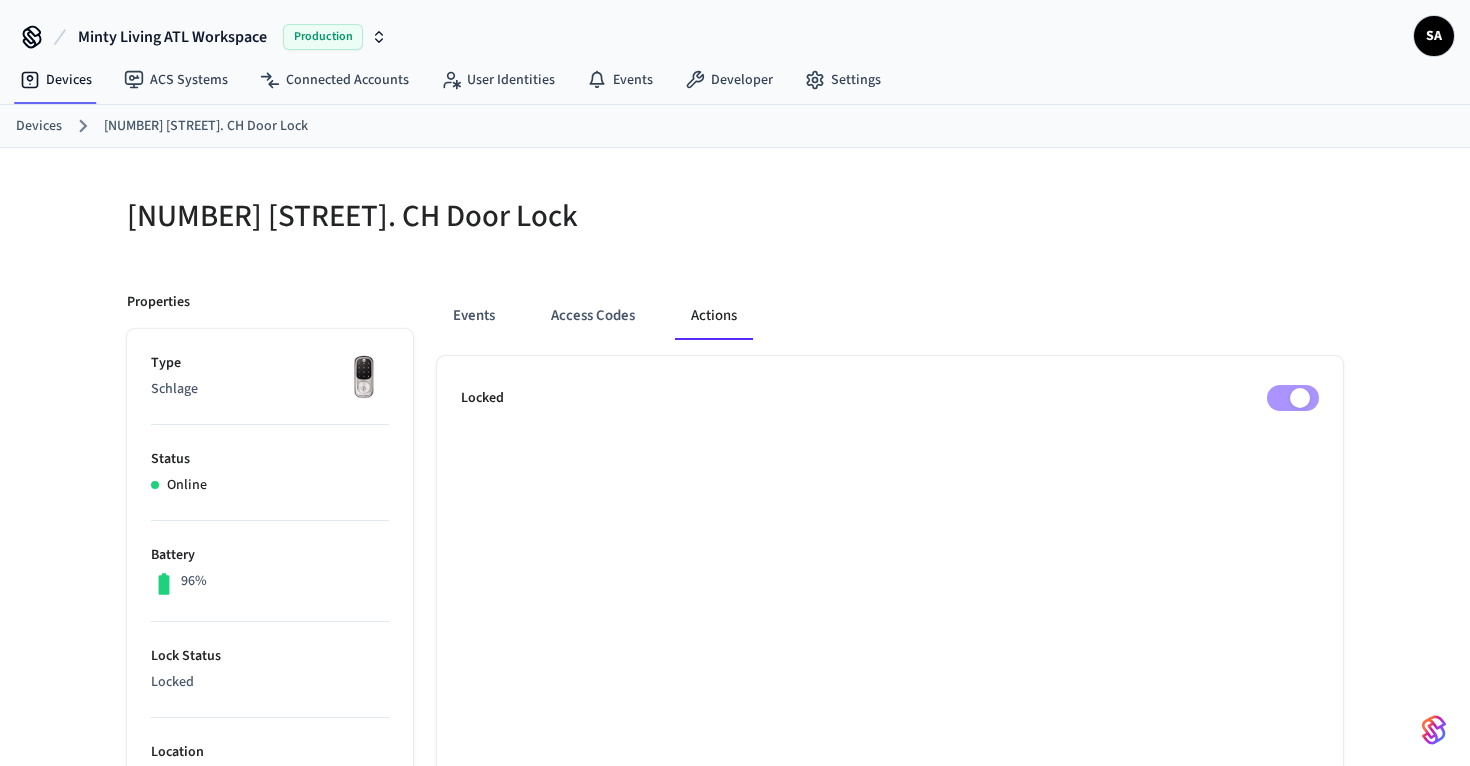 scroll, scrollTop: 62, scrollLeft: 0, axis: vertical 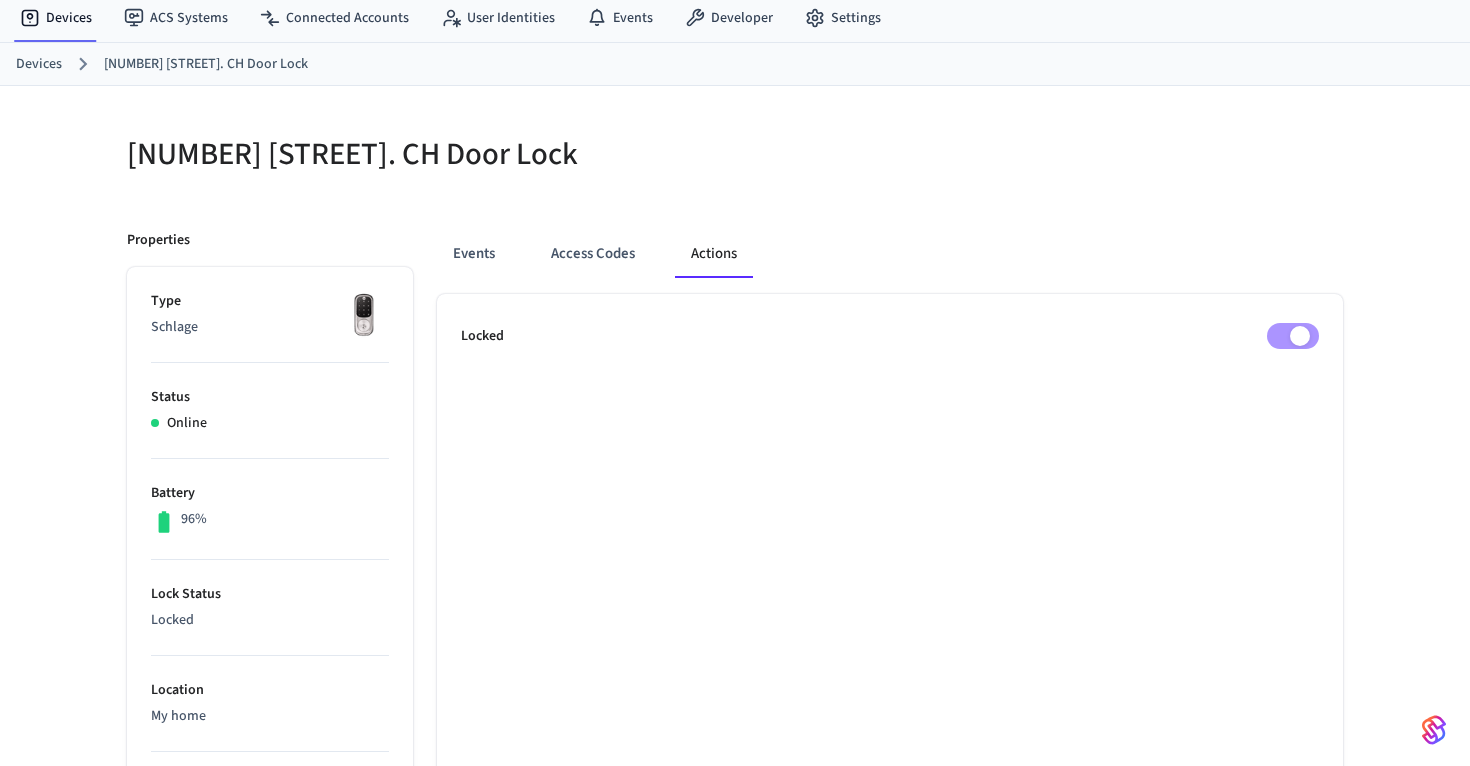 click on "Devices" at bounding box center [39, 64] 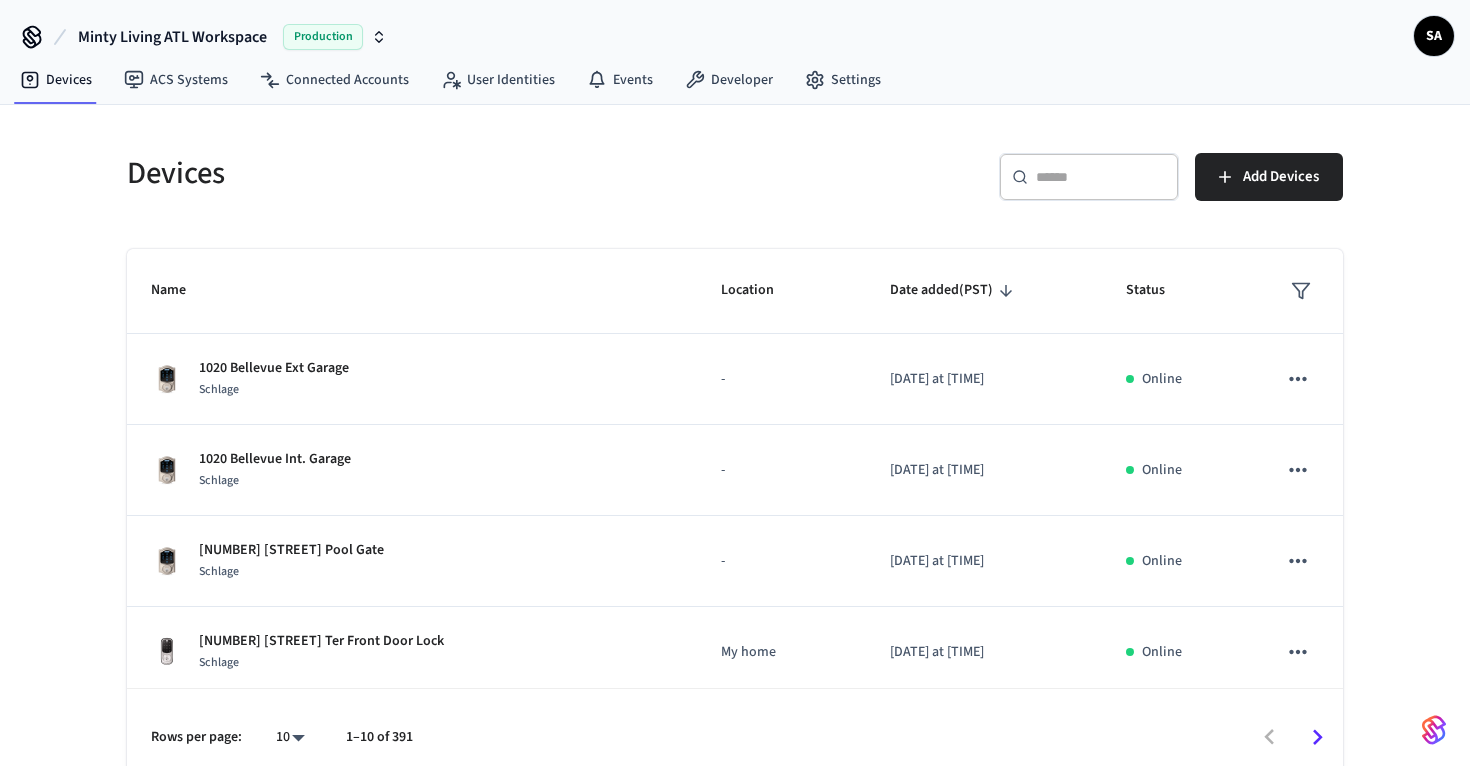 click on "​ ​" at bounding box center [1089, 177] 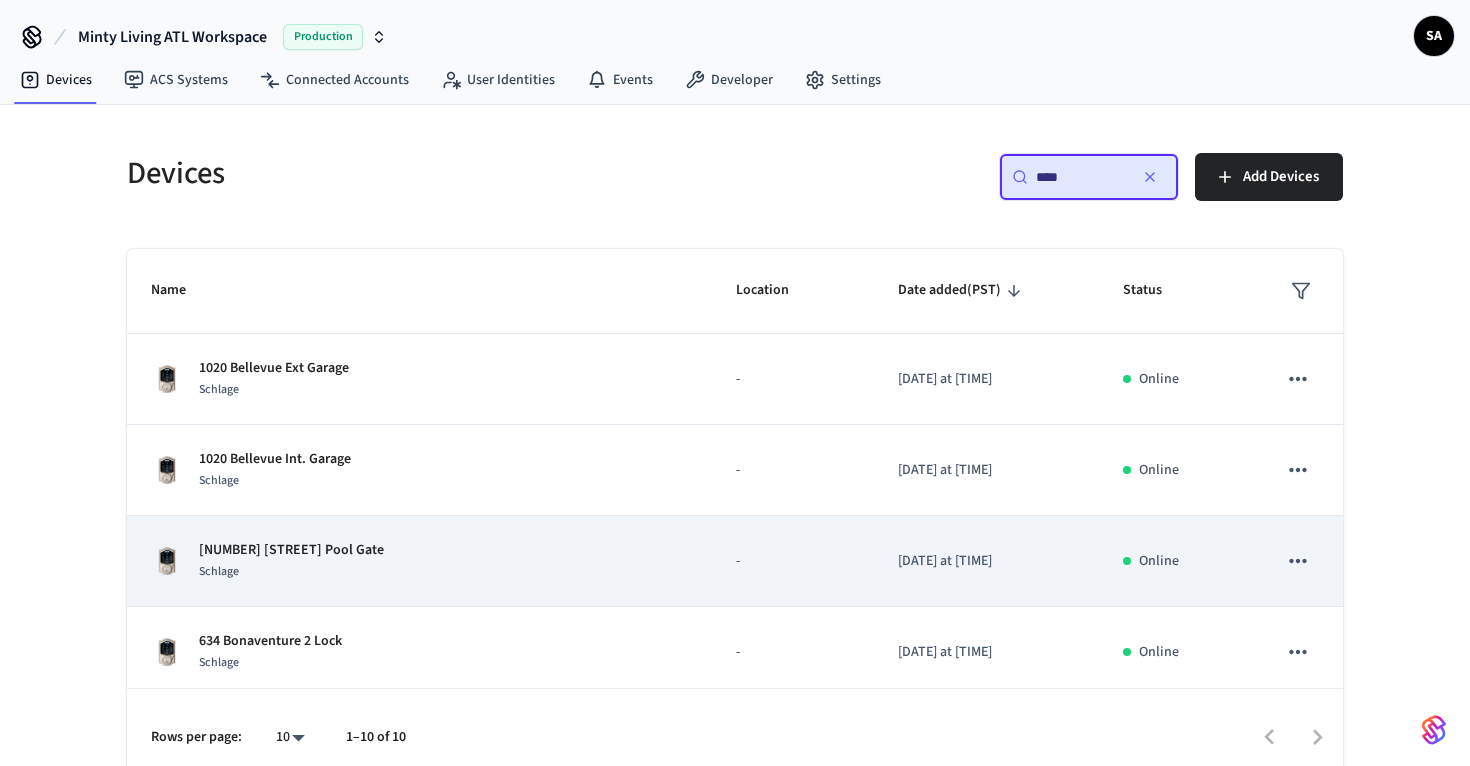type on "****" 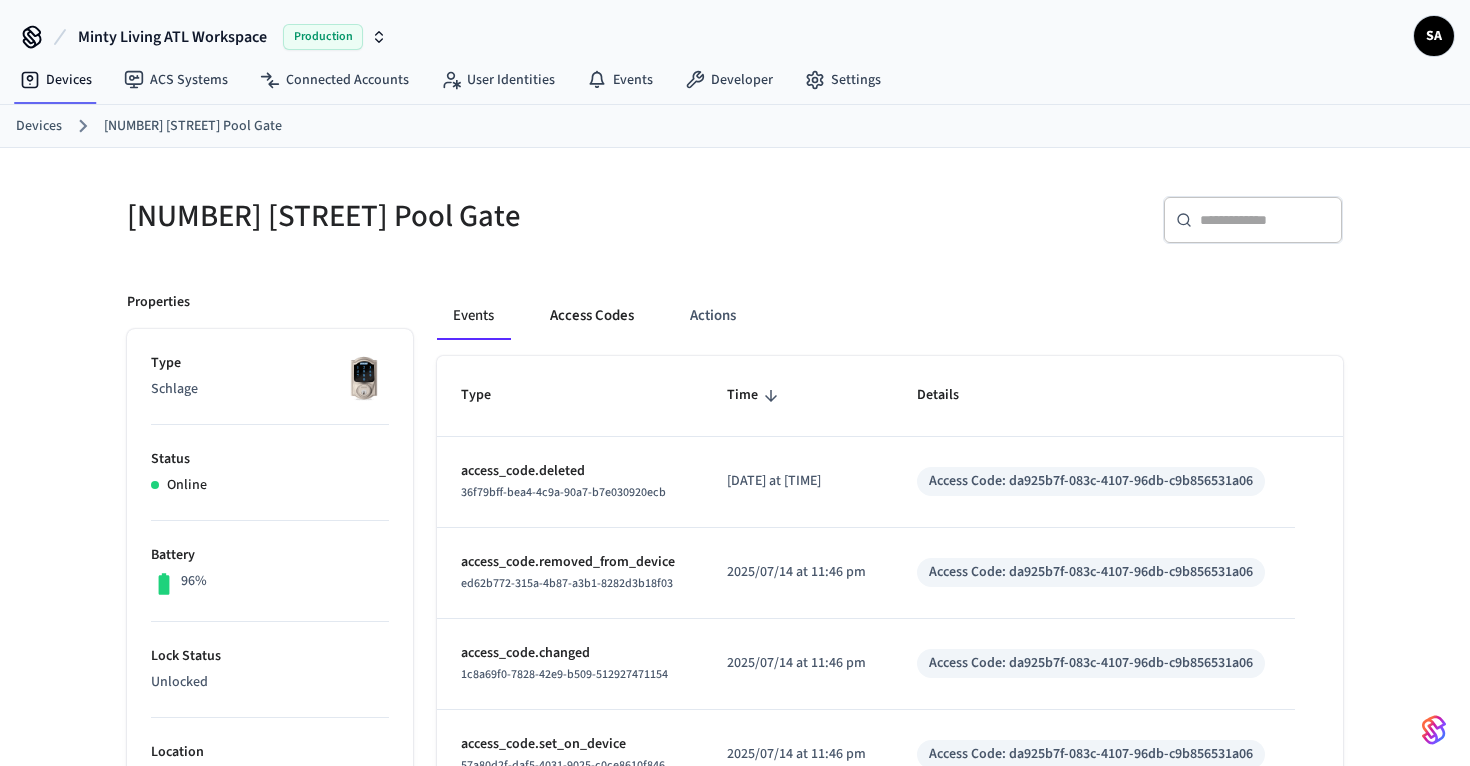 click on "Access Codes" at bounding box center [592, 316] 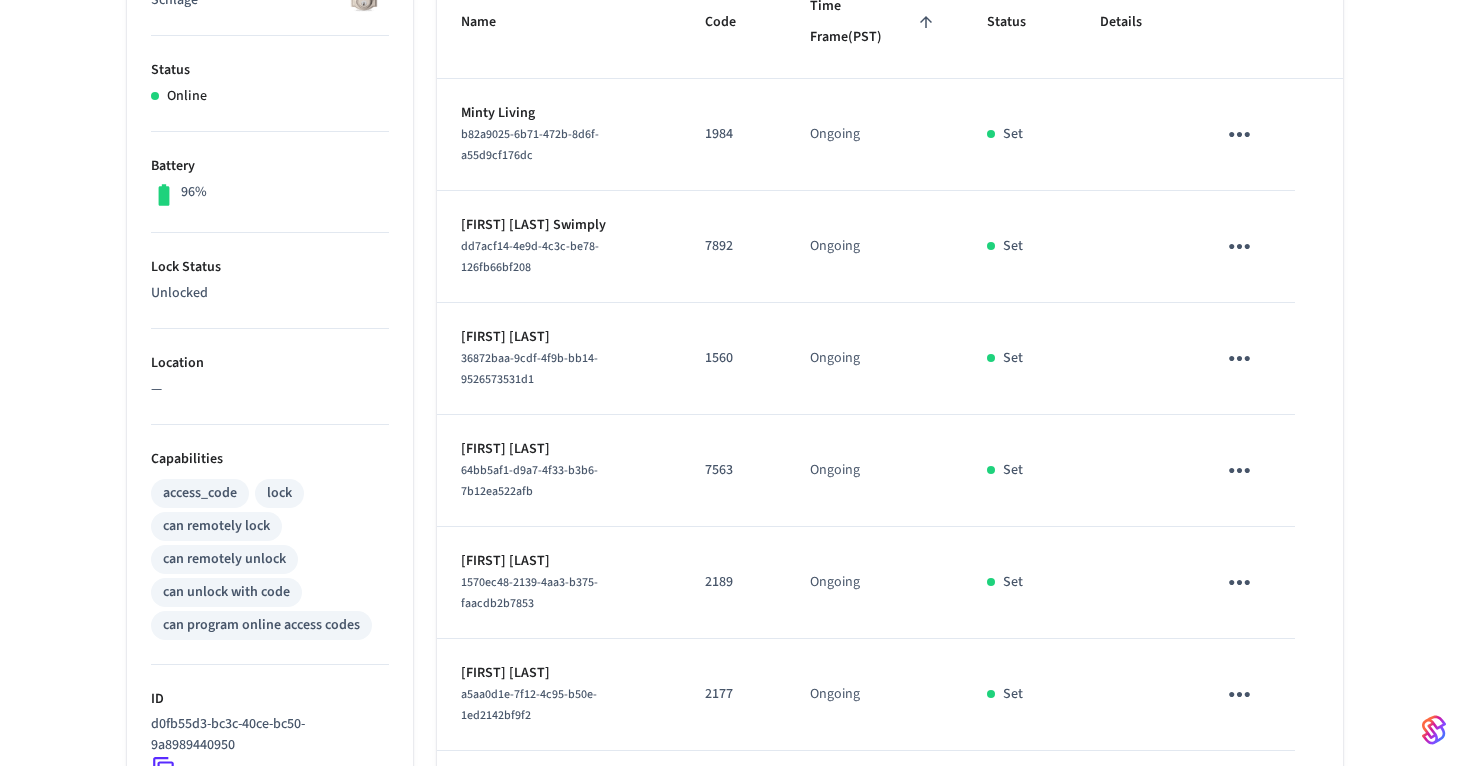 scroll, scrollTop: 717, scrollLeft: 0, axis: vertical 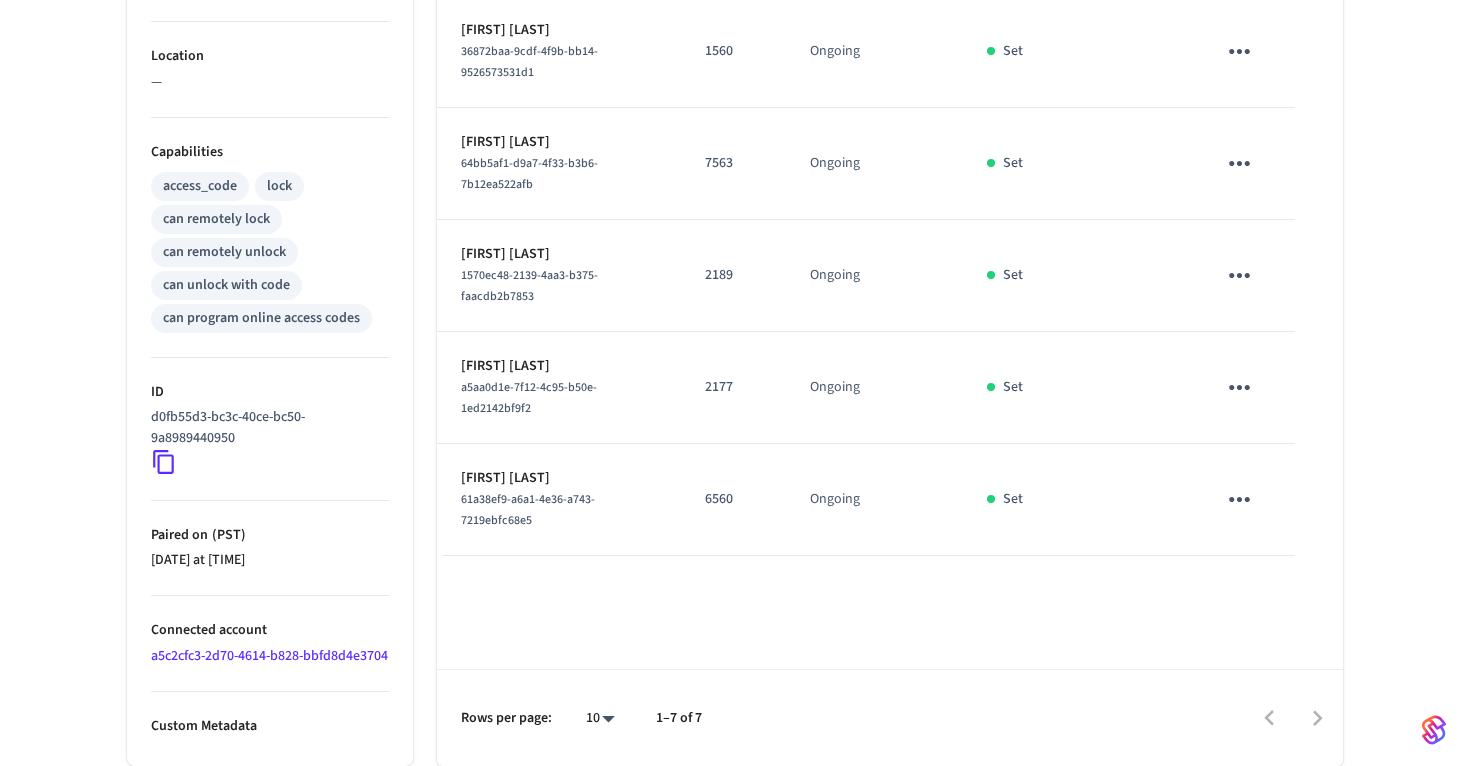 click on "[FIRST] [LAST]" at bounding box center (559, 366) 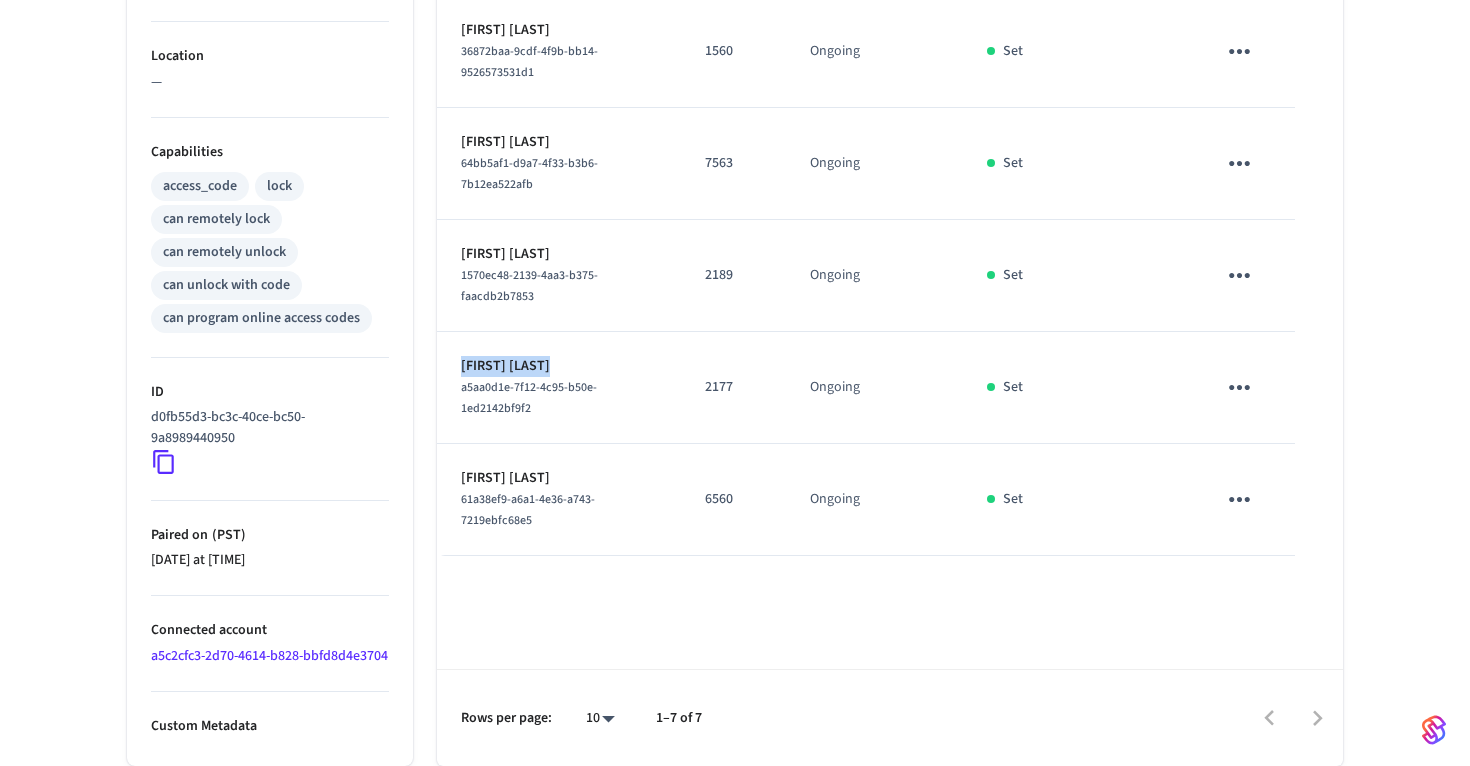 click on "[FIRST] [LAST]" at bounding box center (559, 366) 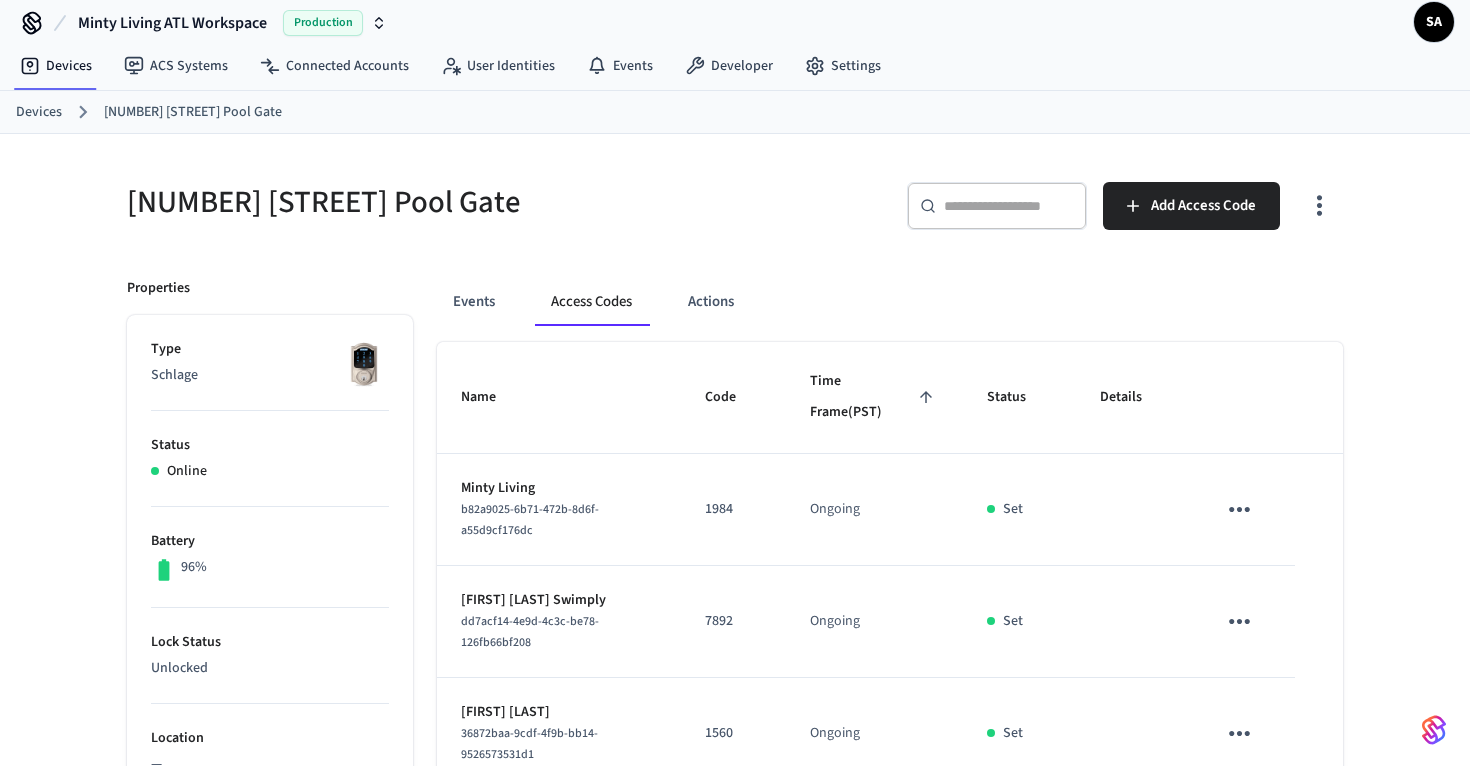 scroll, scrollTop: 0, scrollLeft: 0, axis: both 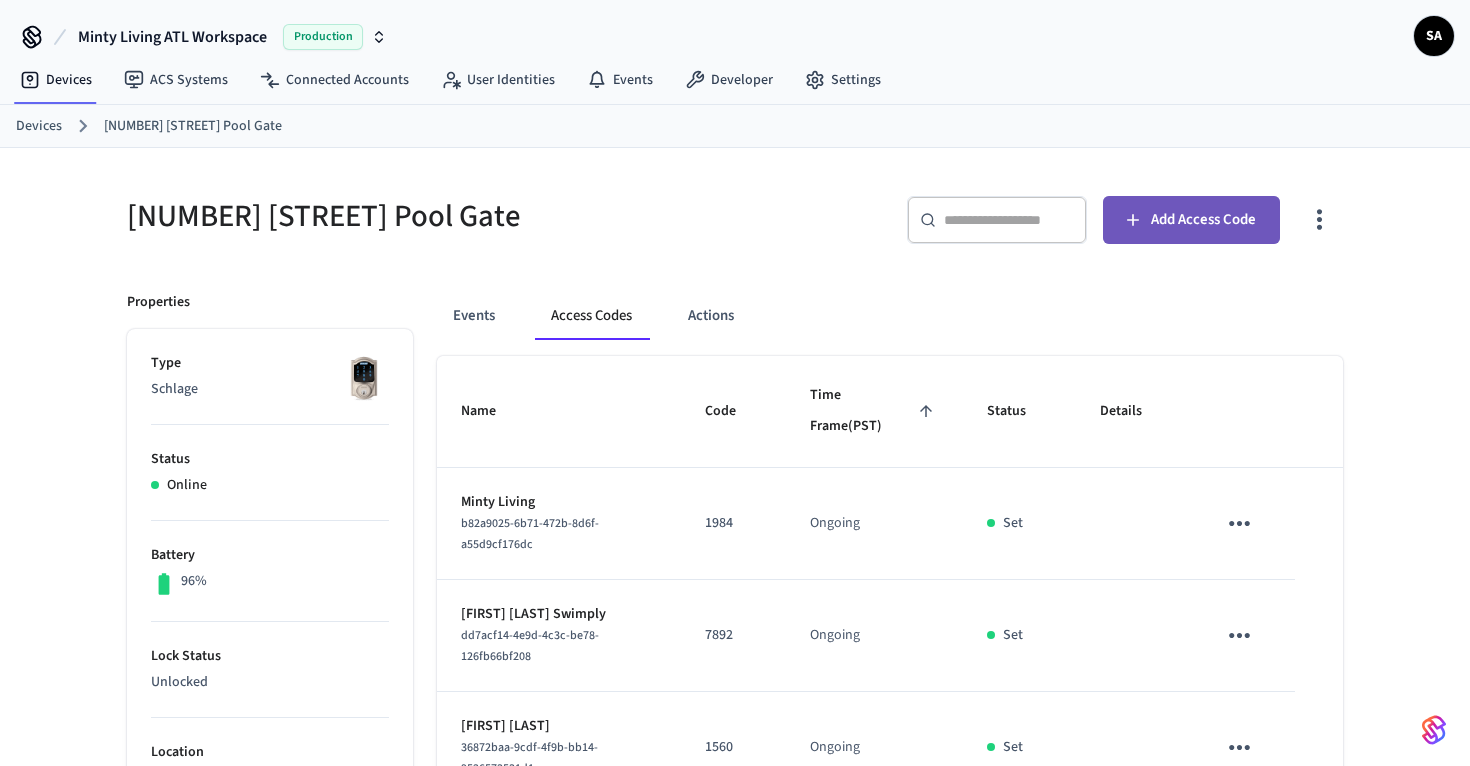 click 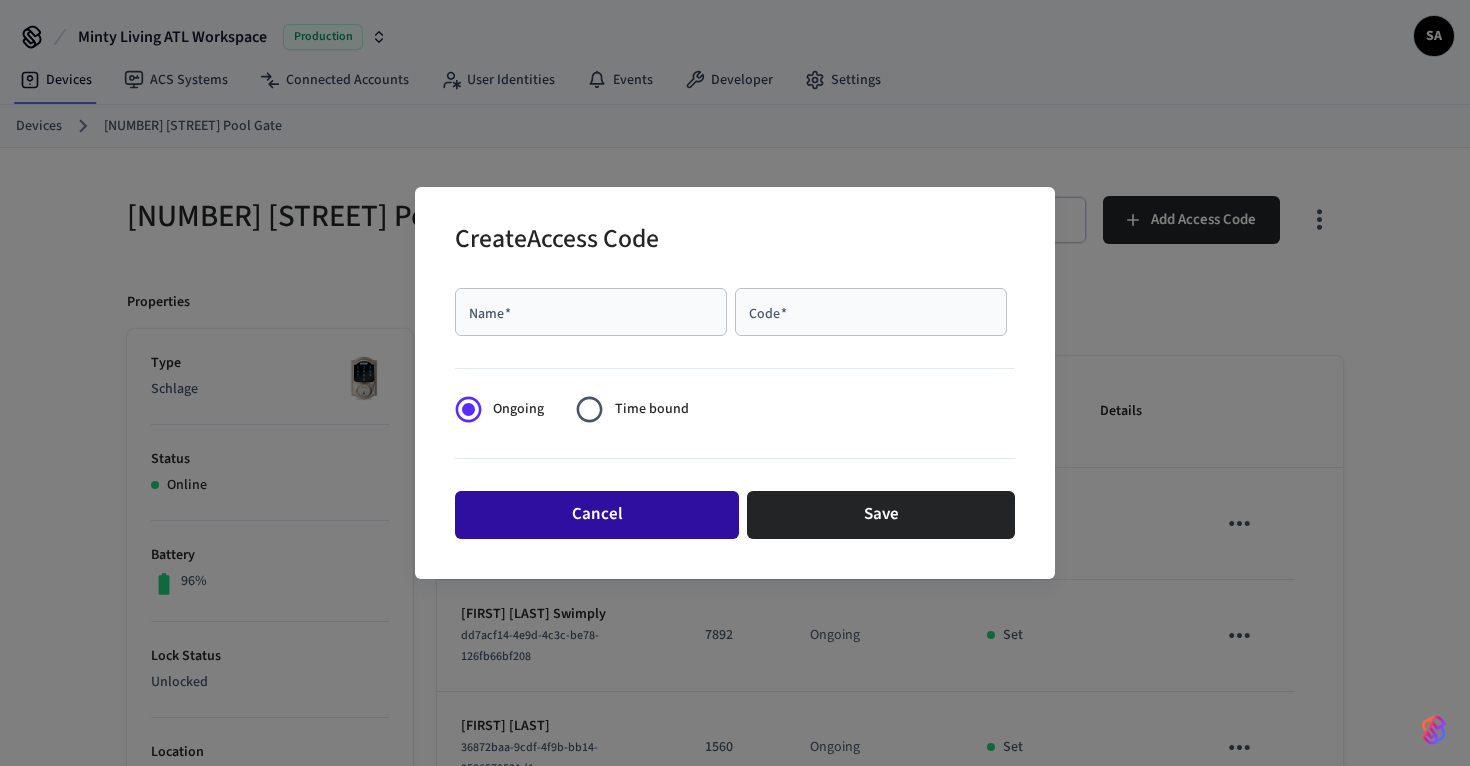 click on "Cancel" at bounding box center (597, 515) 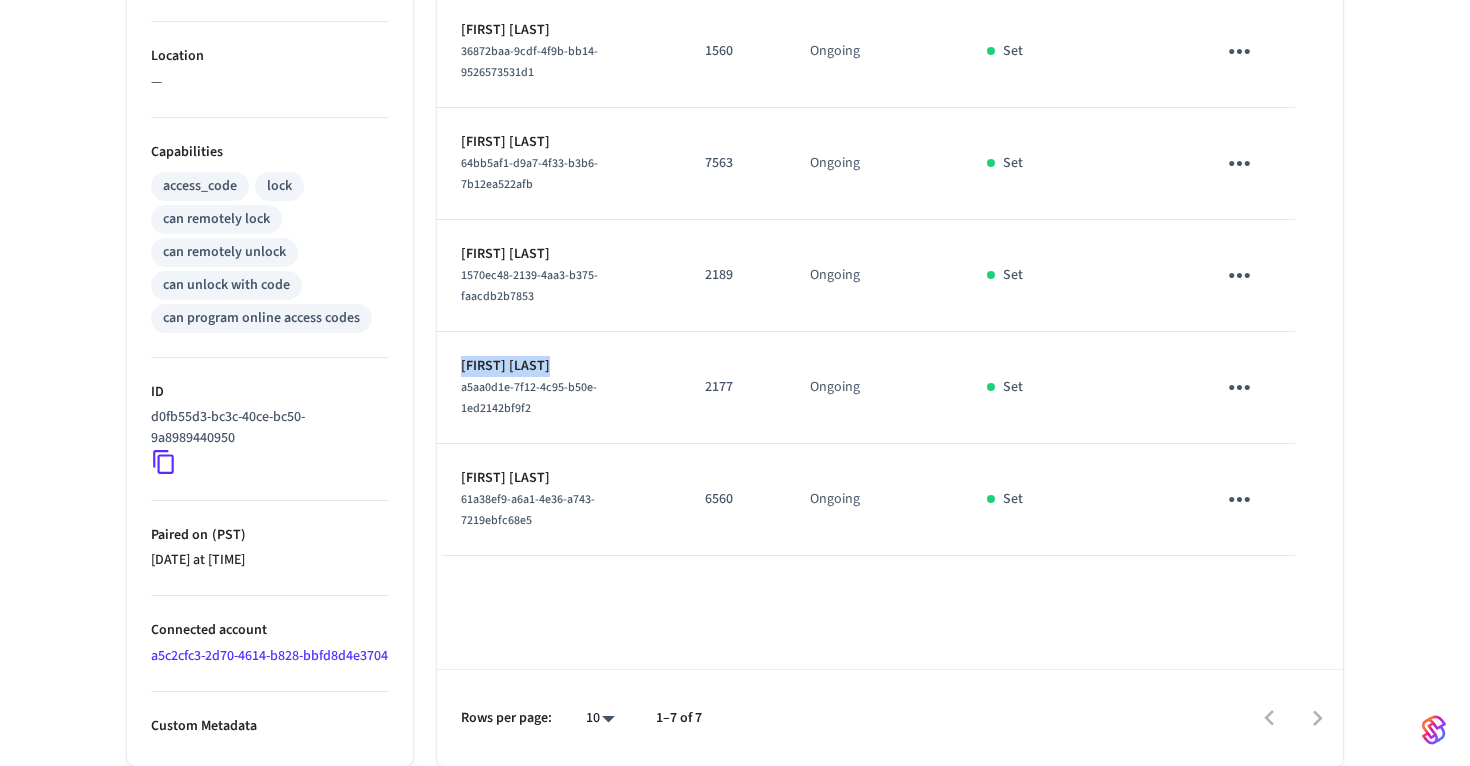 scroll, scrollTop: 714, scrollLeft: 0, axis: vertical 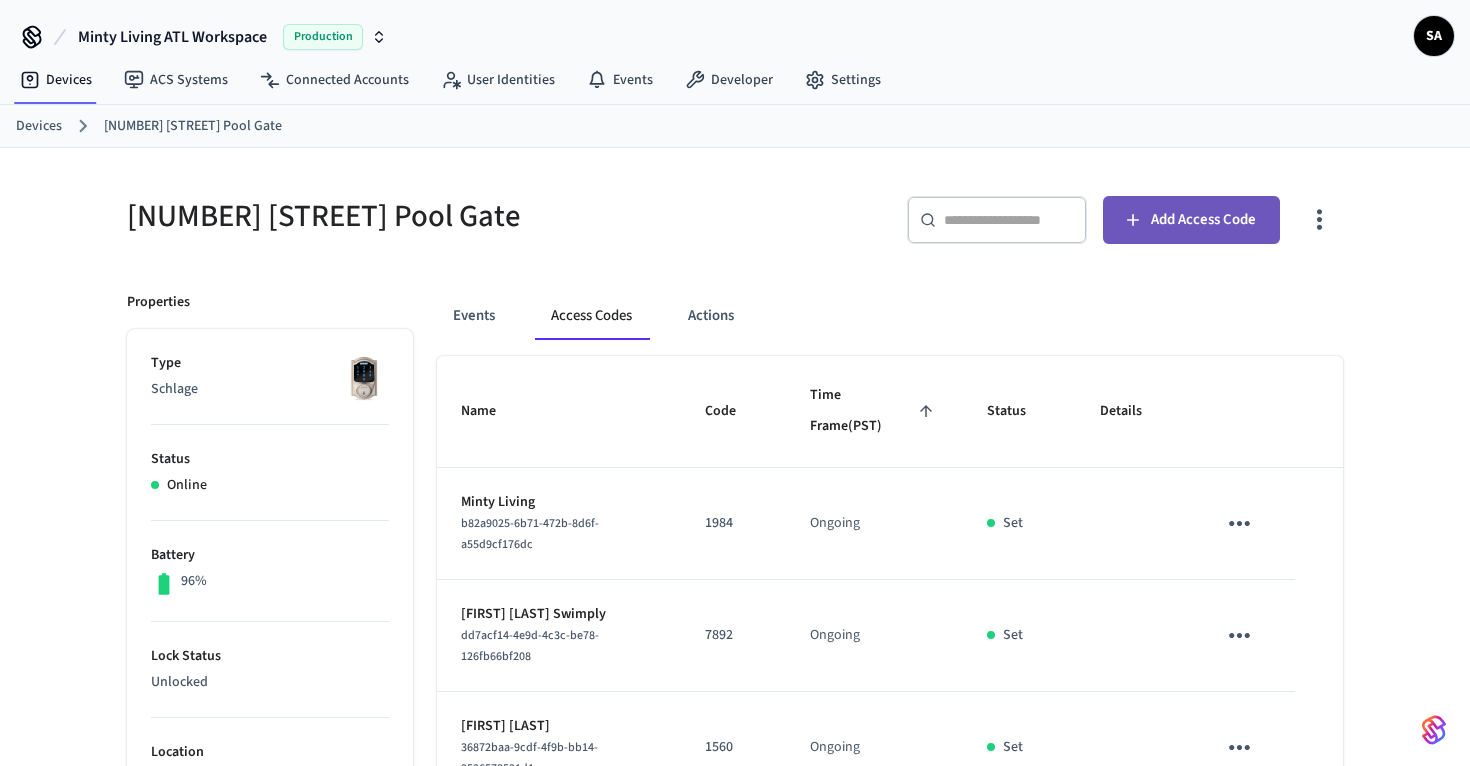click on "Add Access Code" at bounding box center (1203, 220) 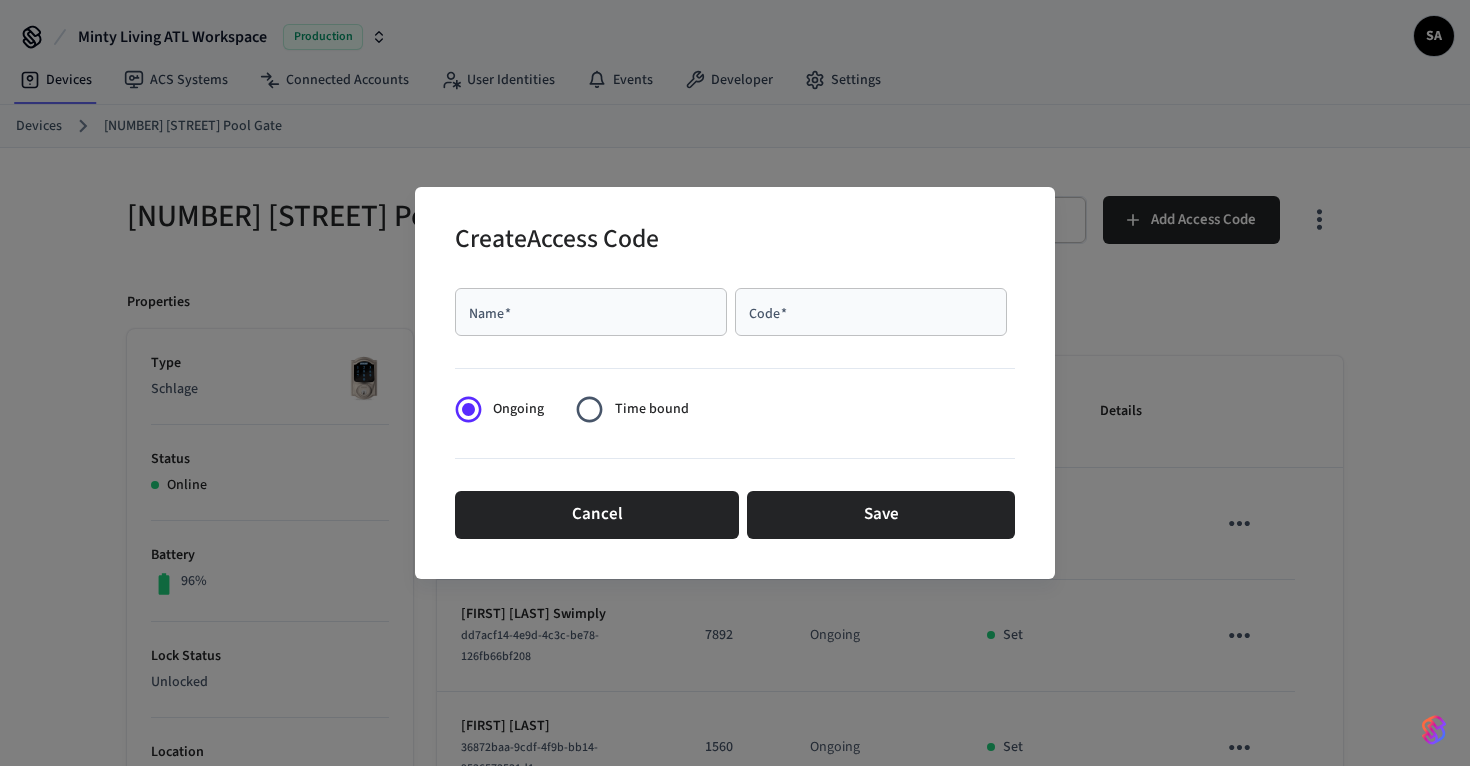 click on "Name   *" at bounding box center (591, 312) 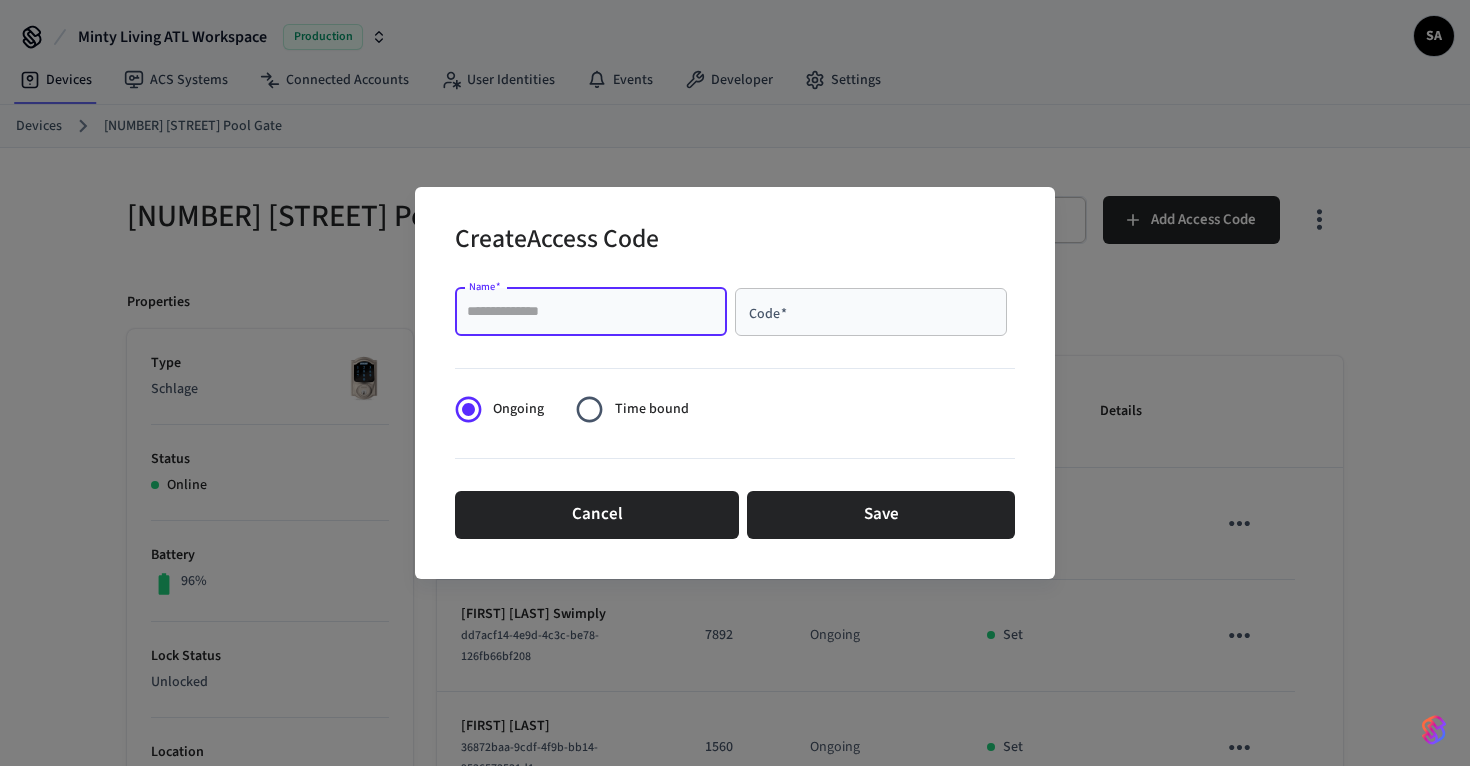 paste on "**********" 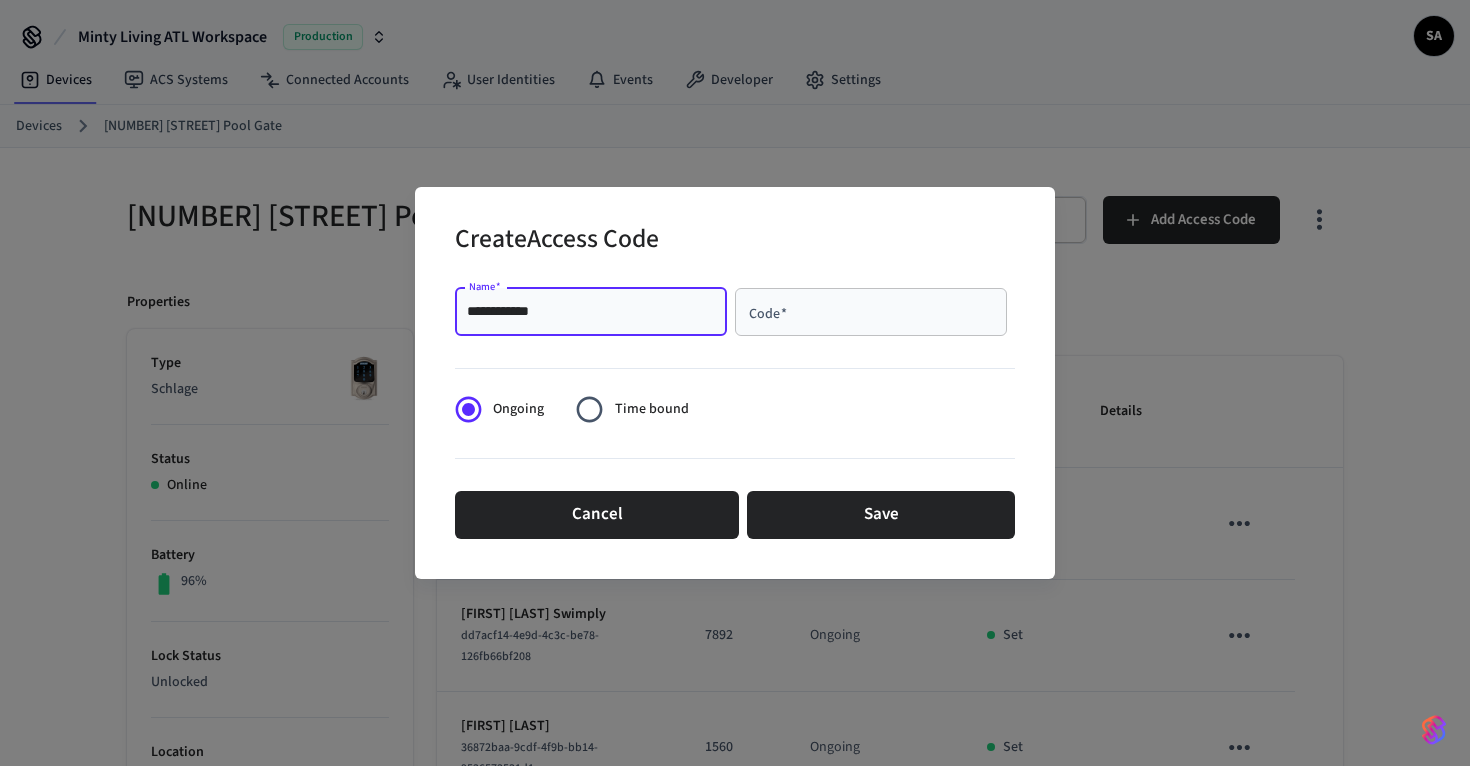 type on "**********" 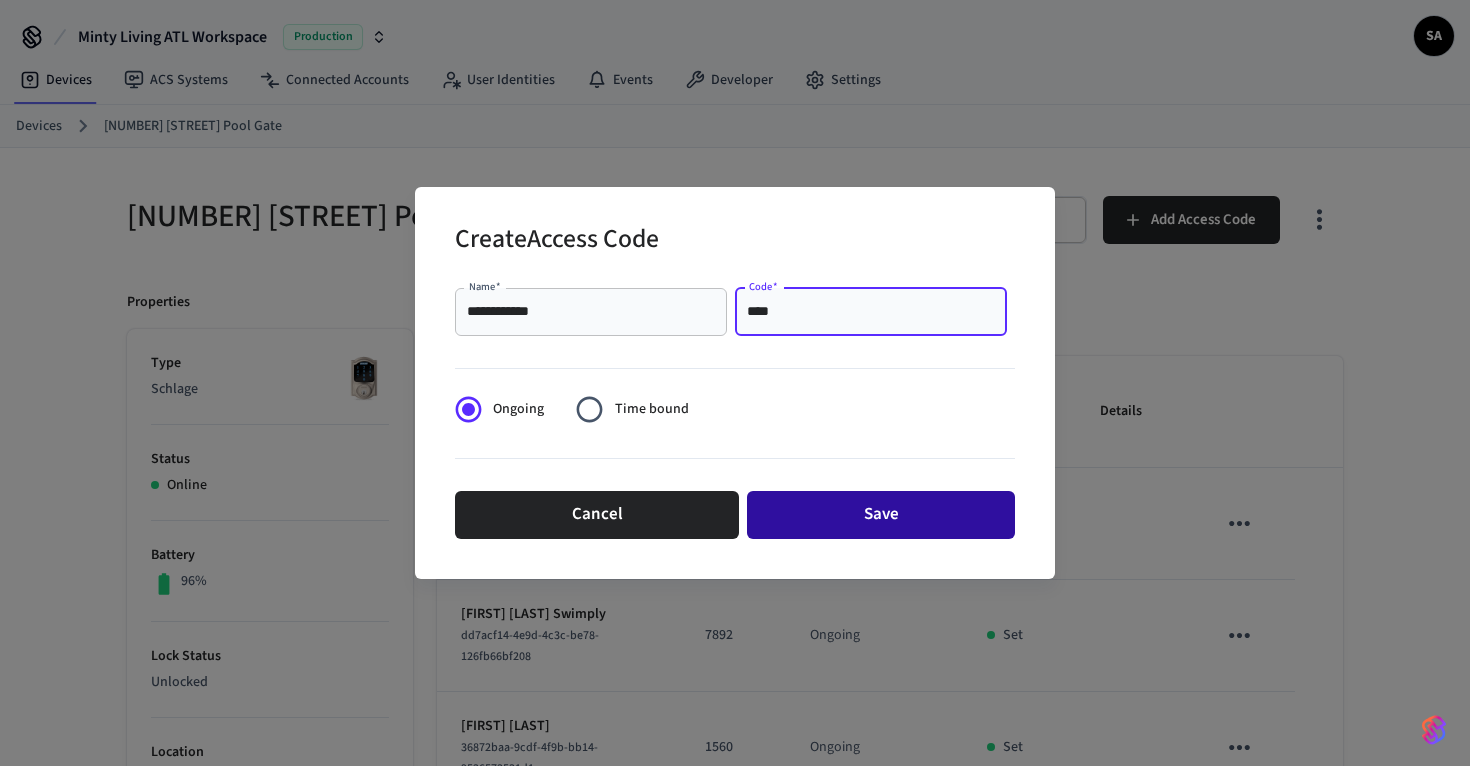 type on "****" 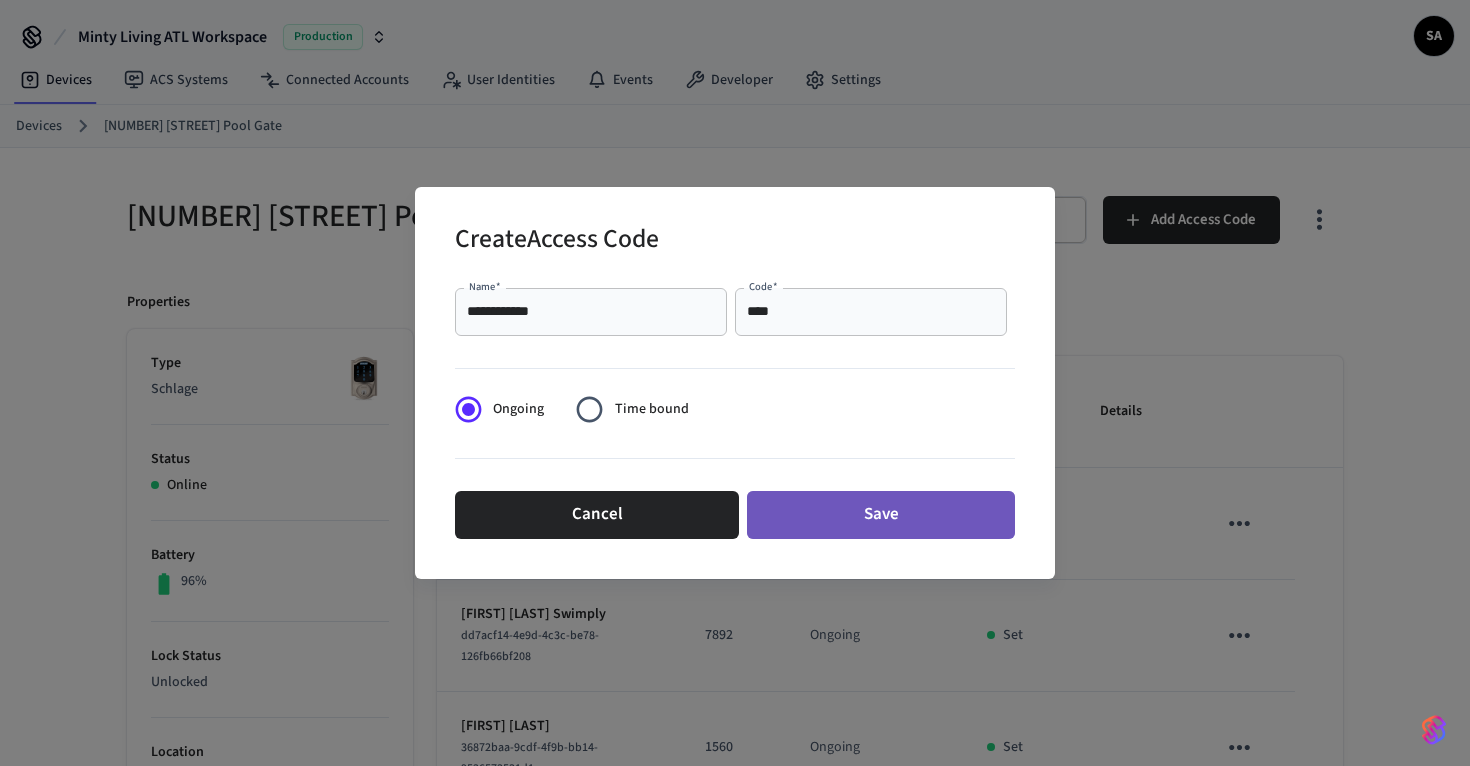 click on "Save" at bounding box center (881, 515) 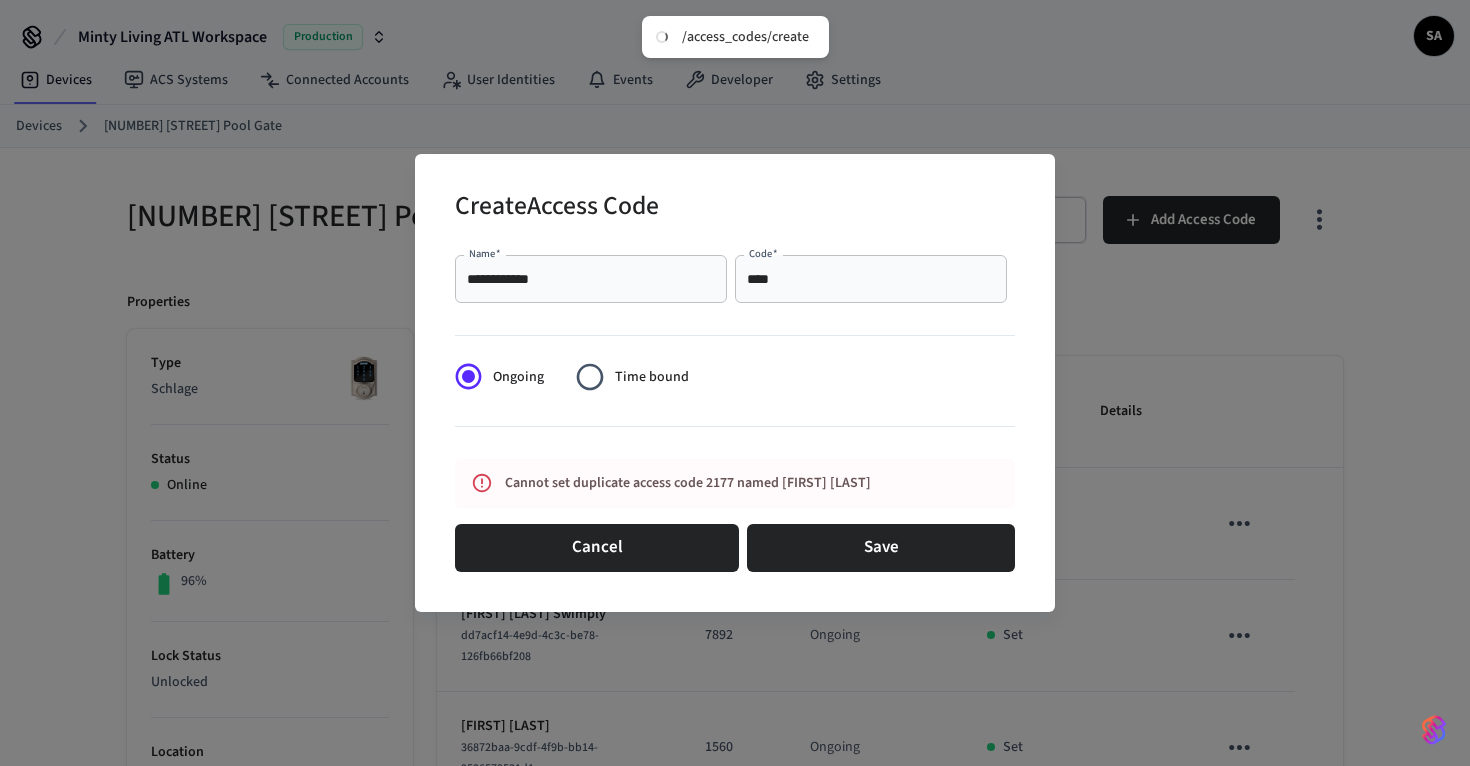 click on "Cancel Save" at bounding box center [735, 548] 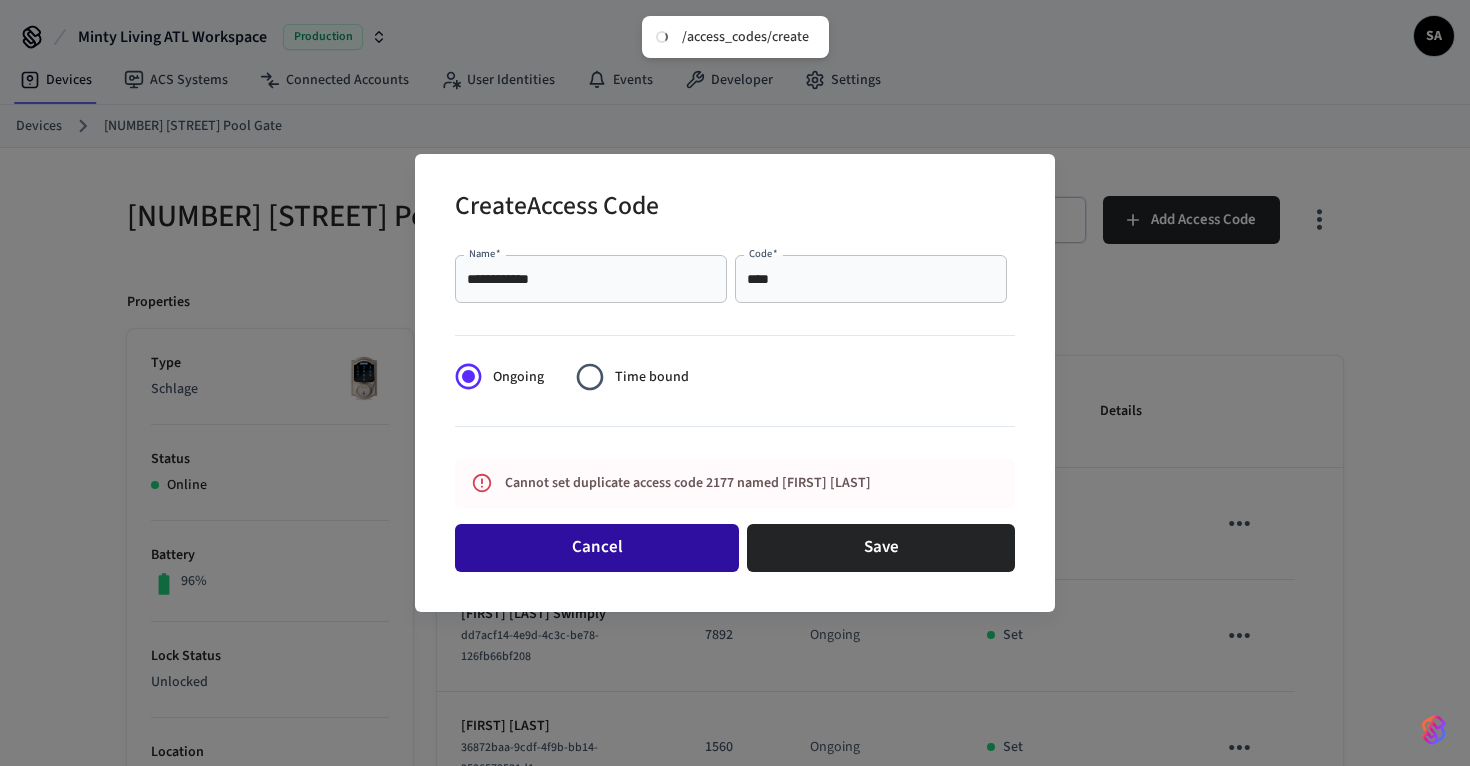 click on "Cancel" at bounding box center [597, 548] 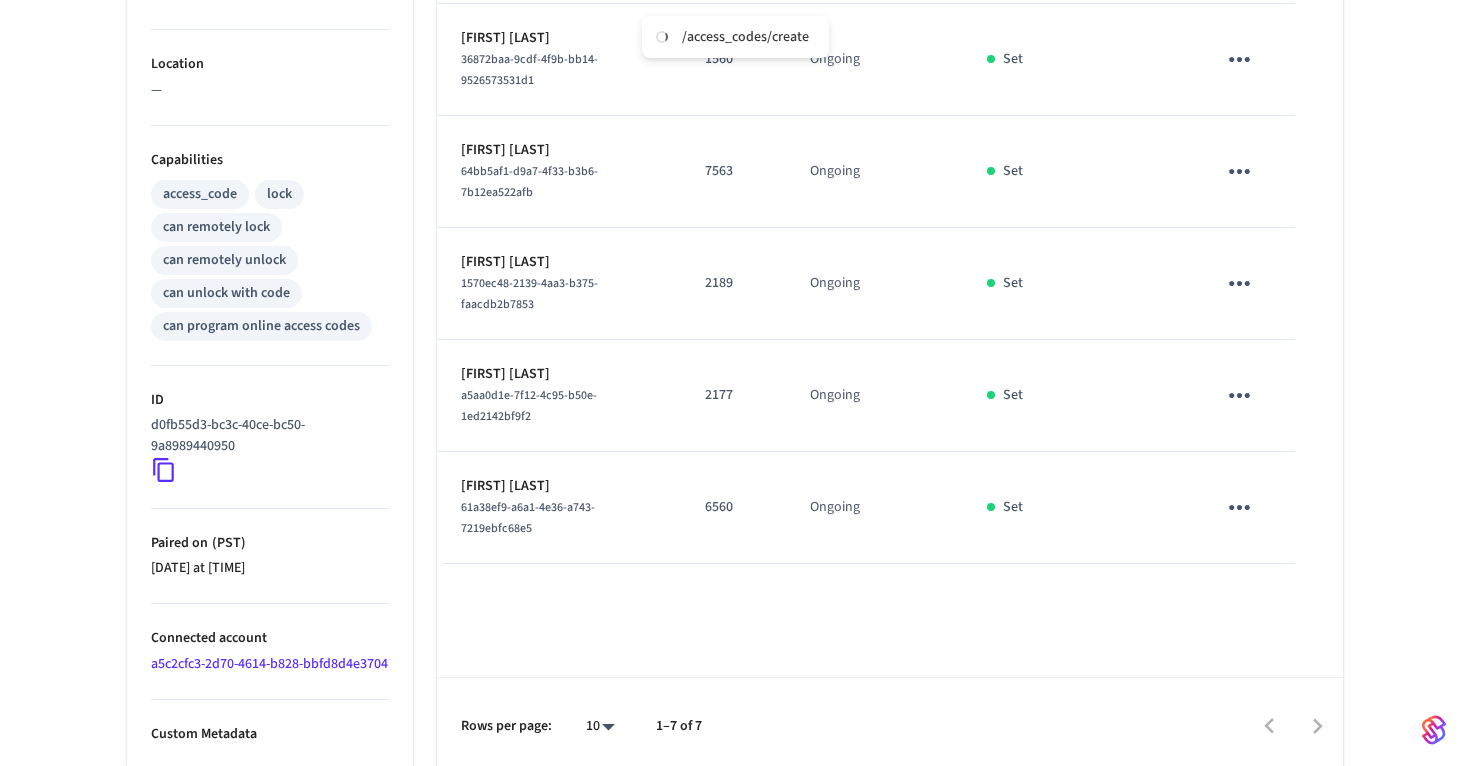 scroll, scrollTop: 690, scrollLeft: 0, axis: vertical 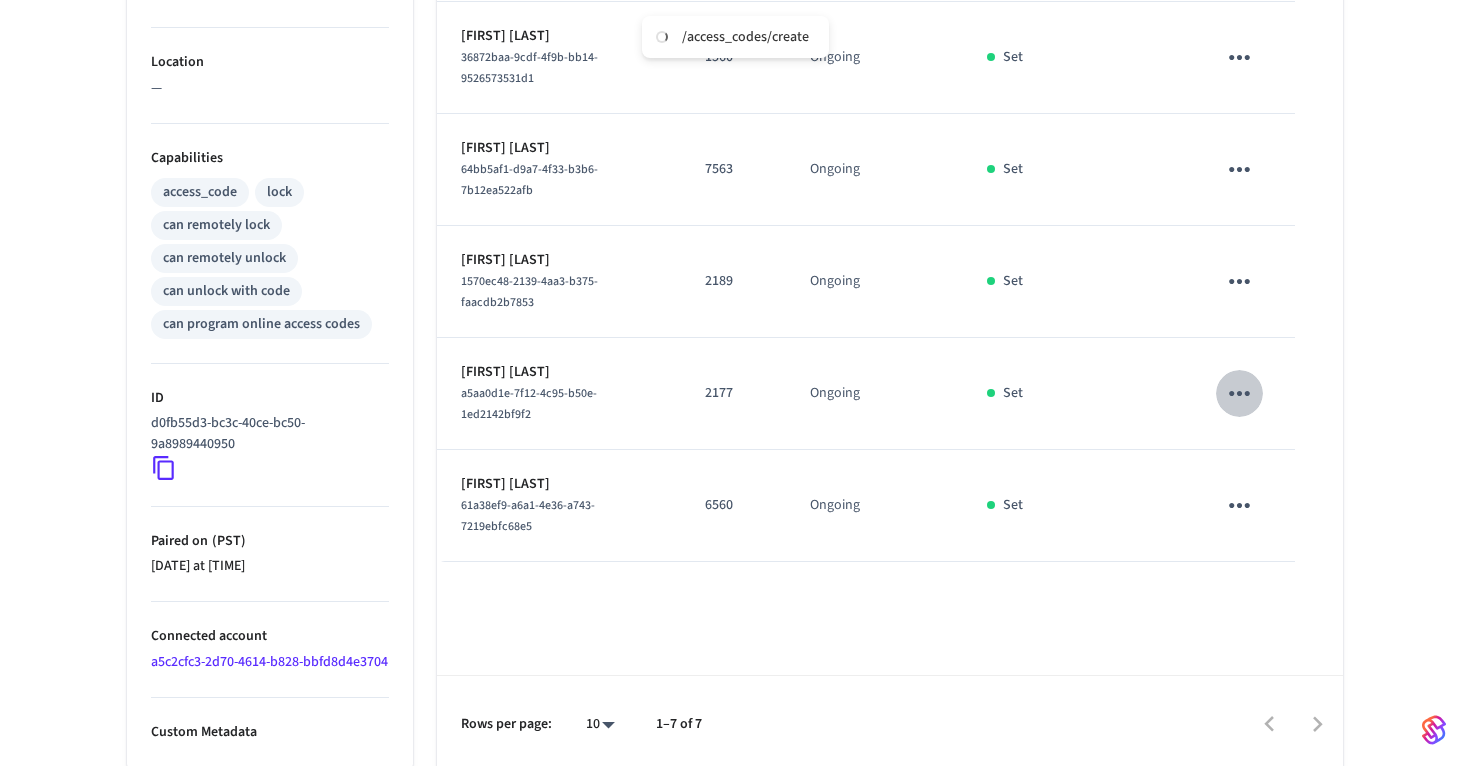 click 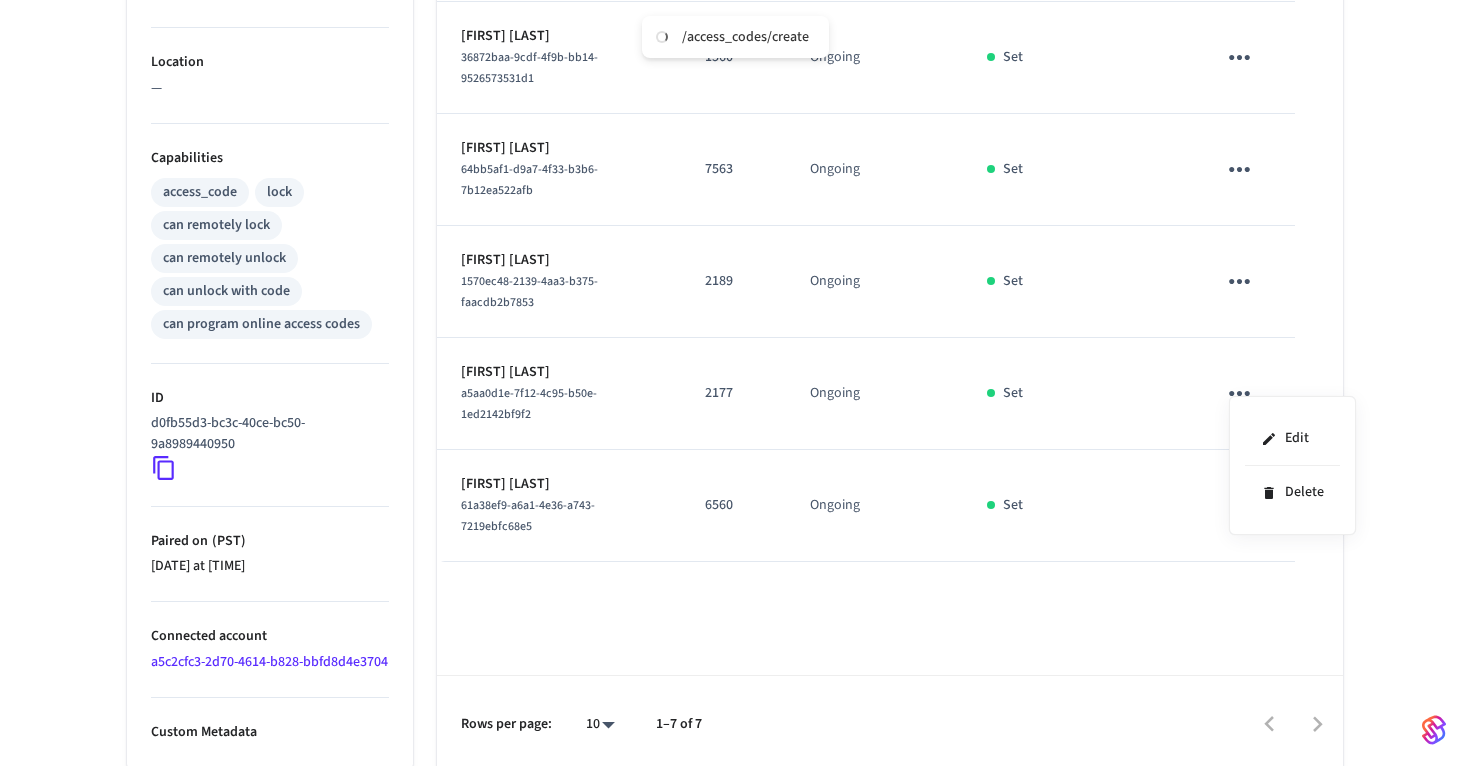 click at bounding box center [735, 383] 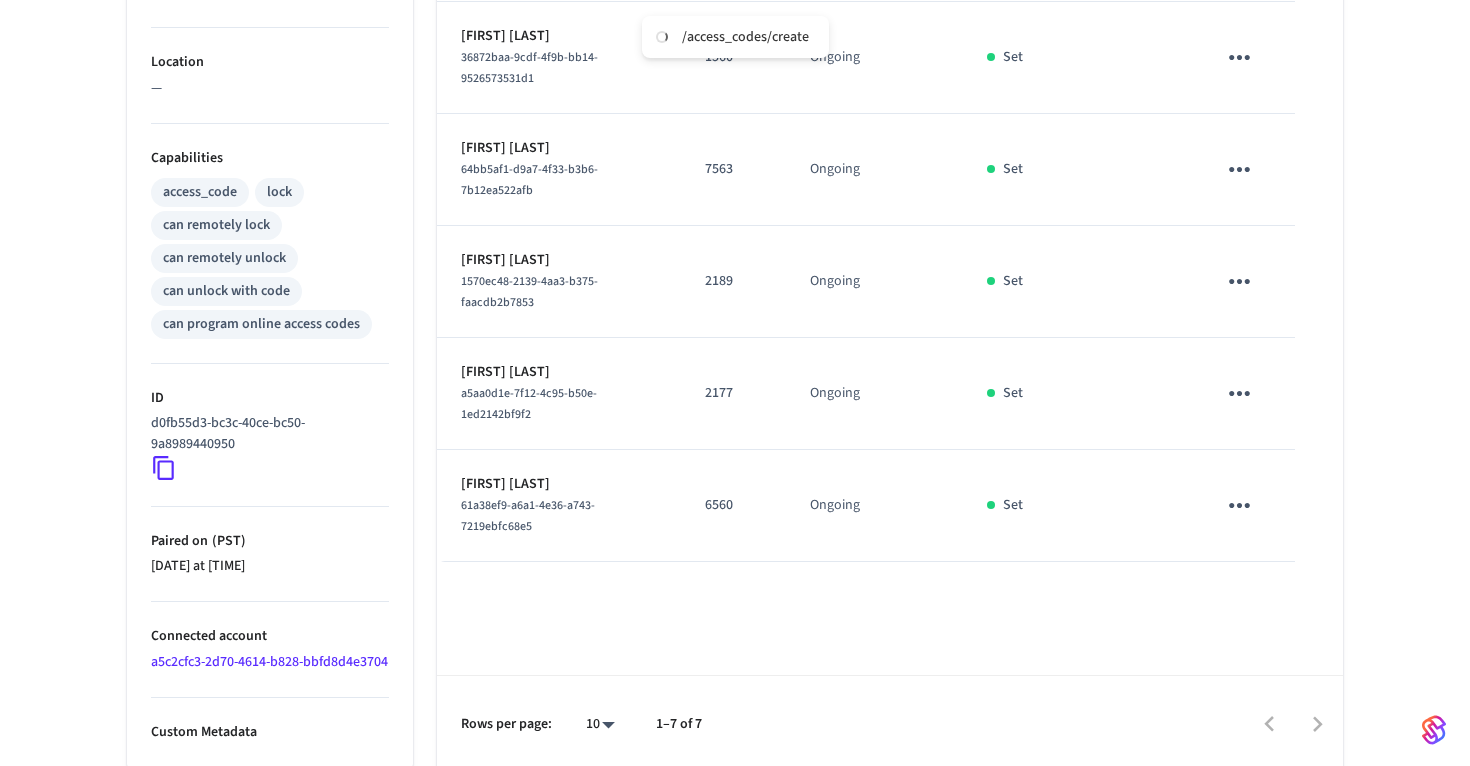 click at bounding box center [1239, 505] 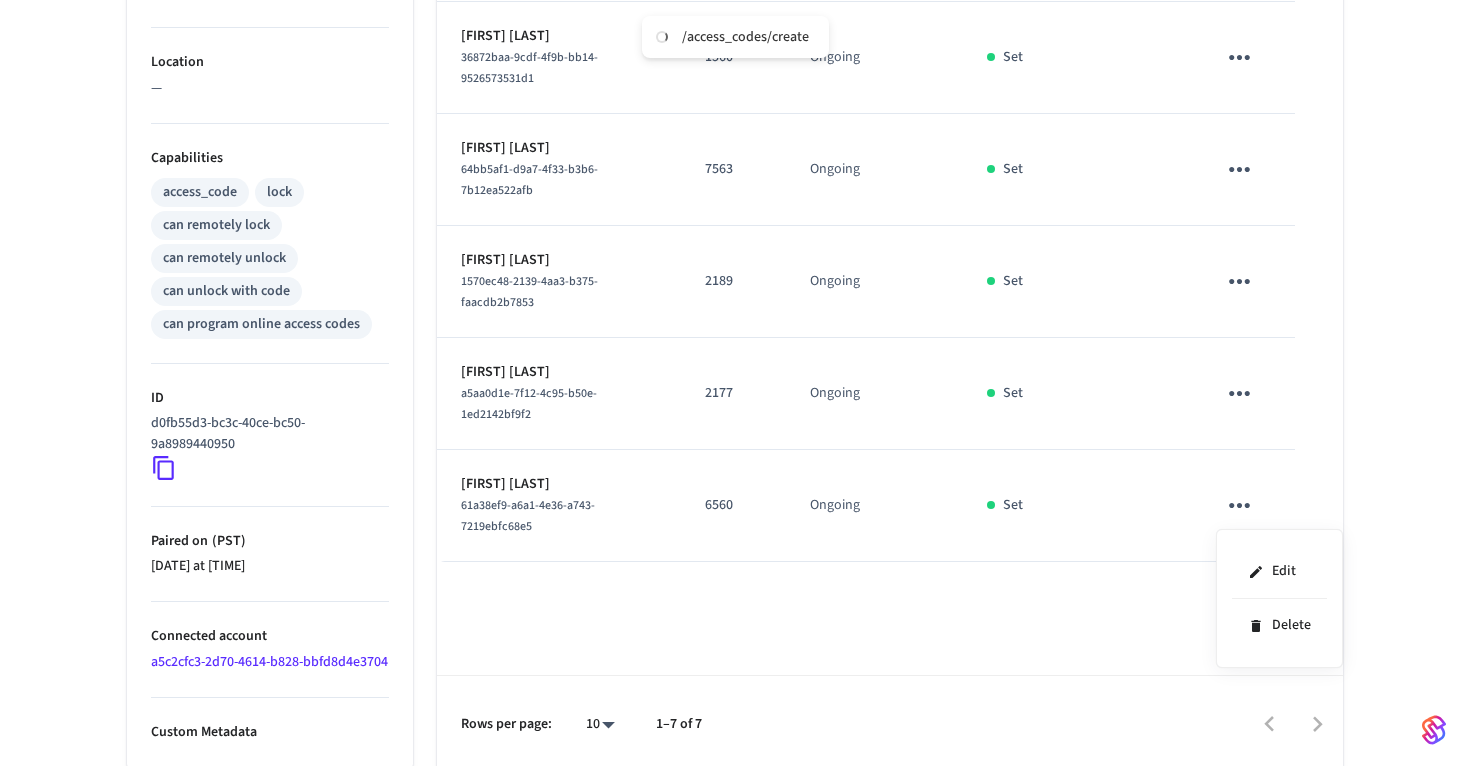 click at bounding box center (735, 383) 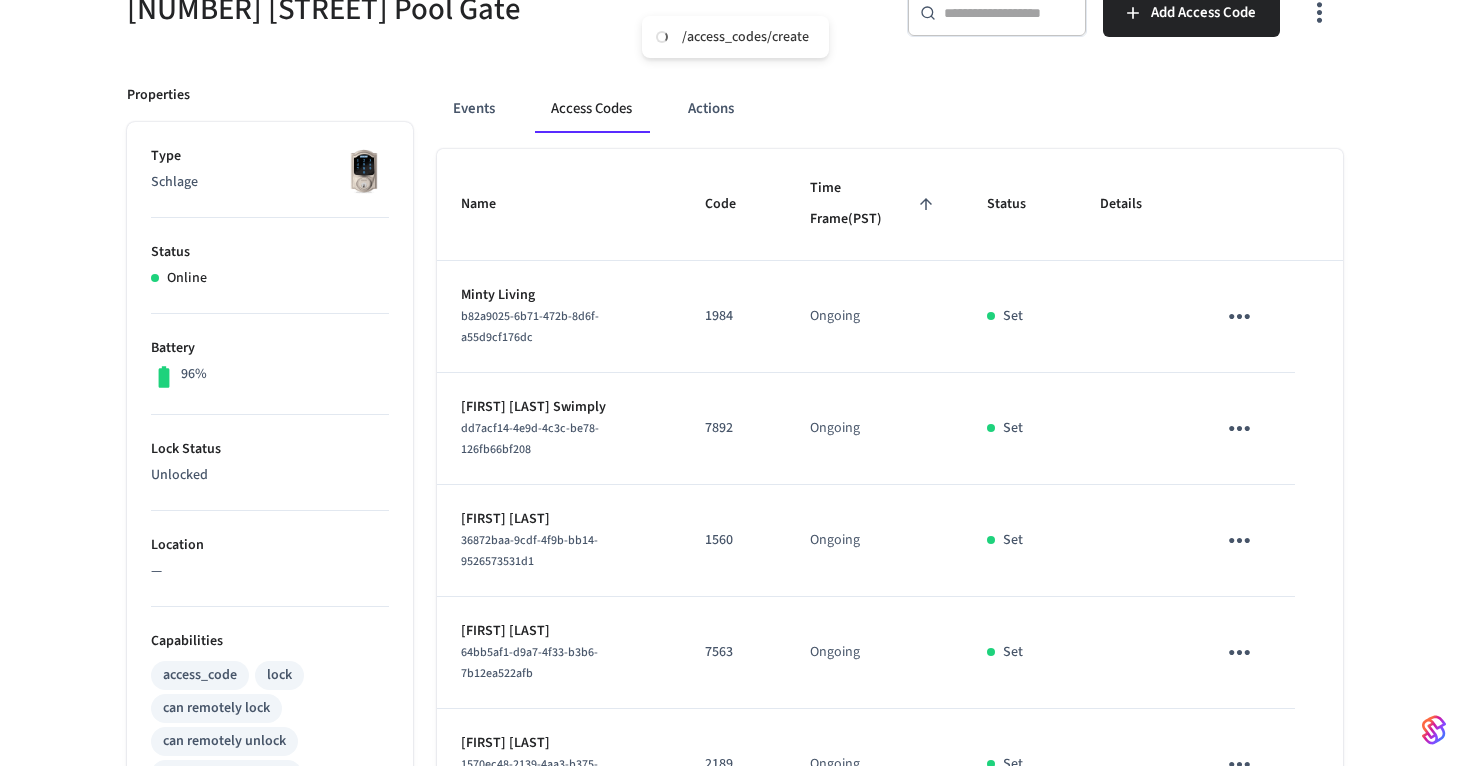 scroll, scrollTop: 0, scrollLeft: 0, axis: both 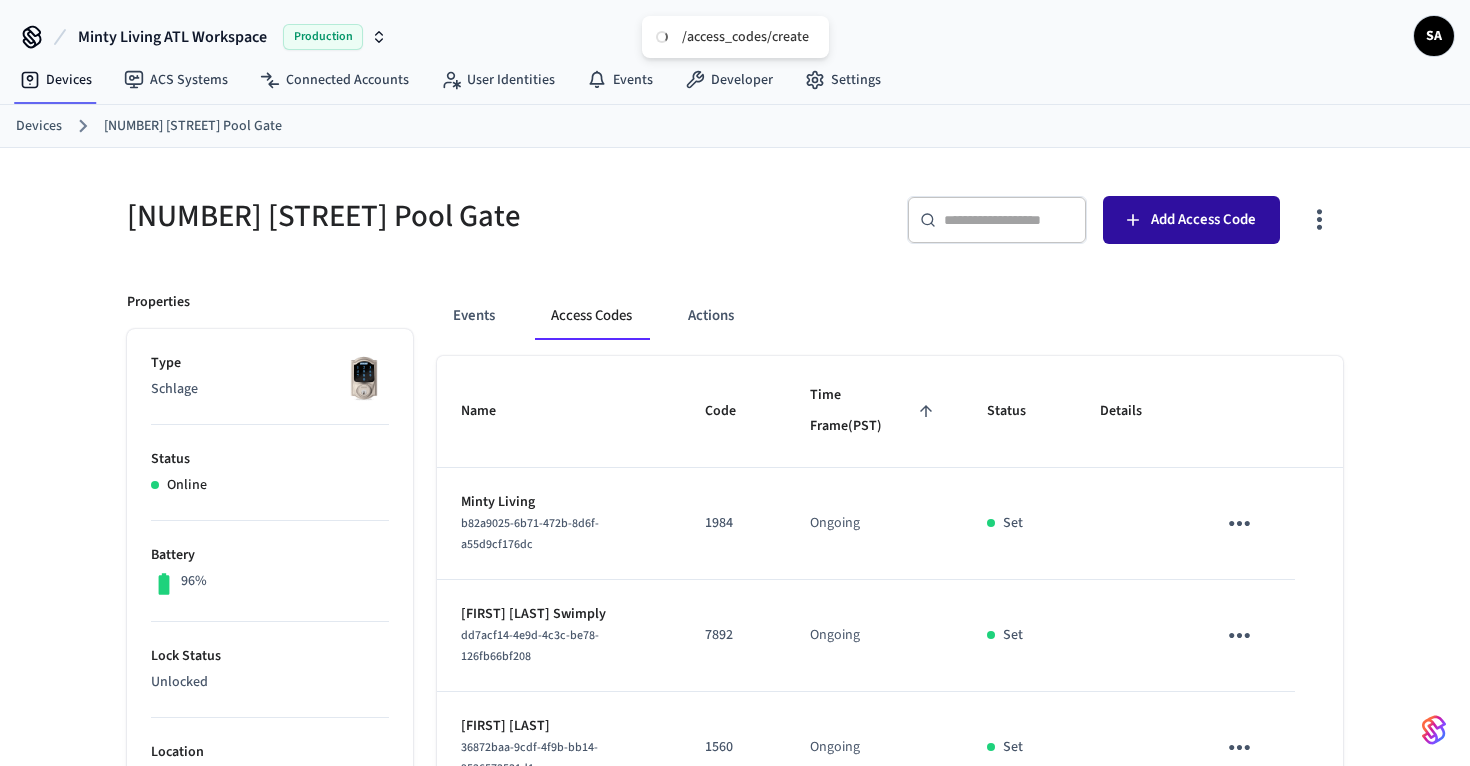 click on "Add Access Code" at bounding box center [1203, 220] 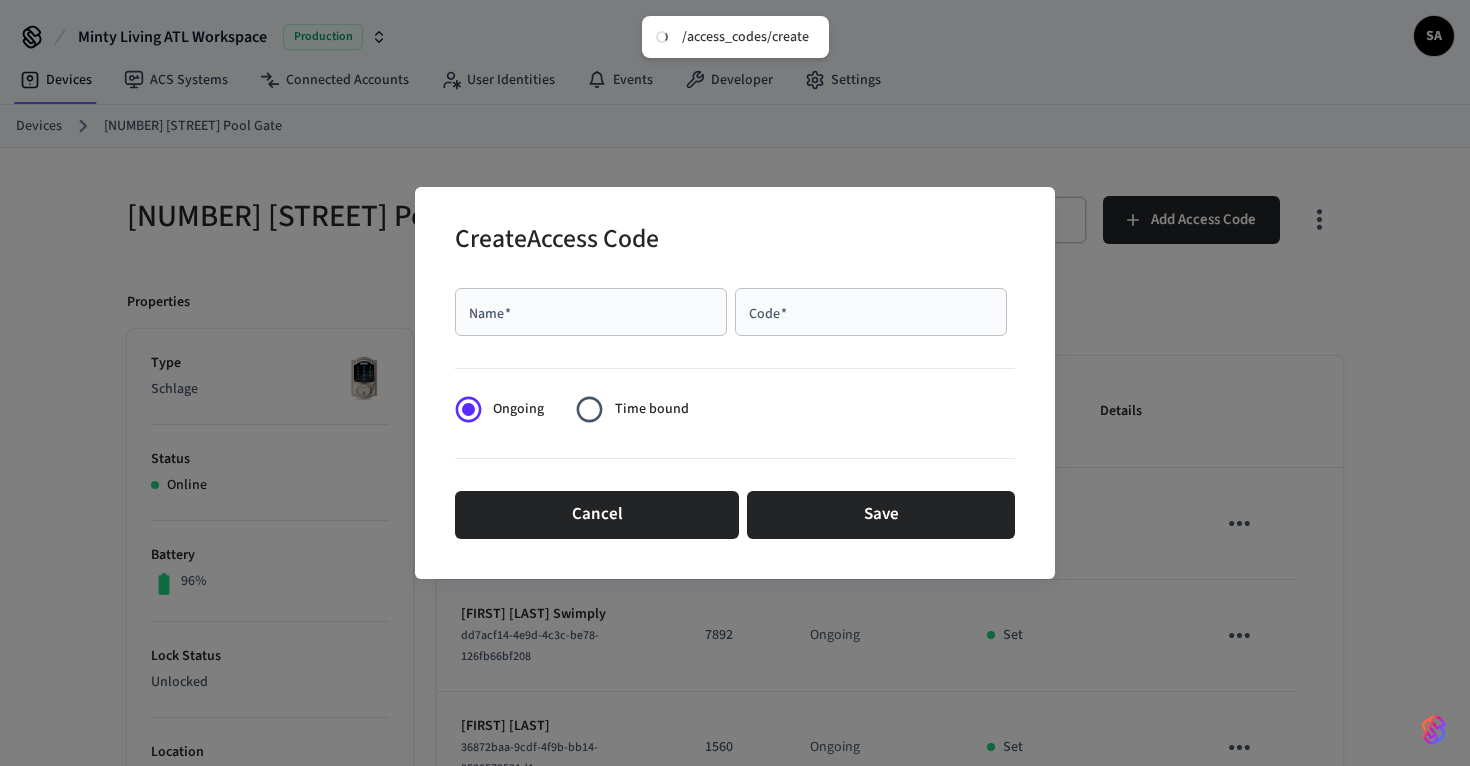click on "Name   *" at bounding box center [591, 312] 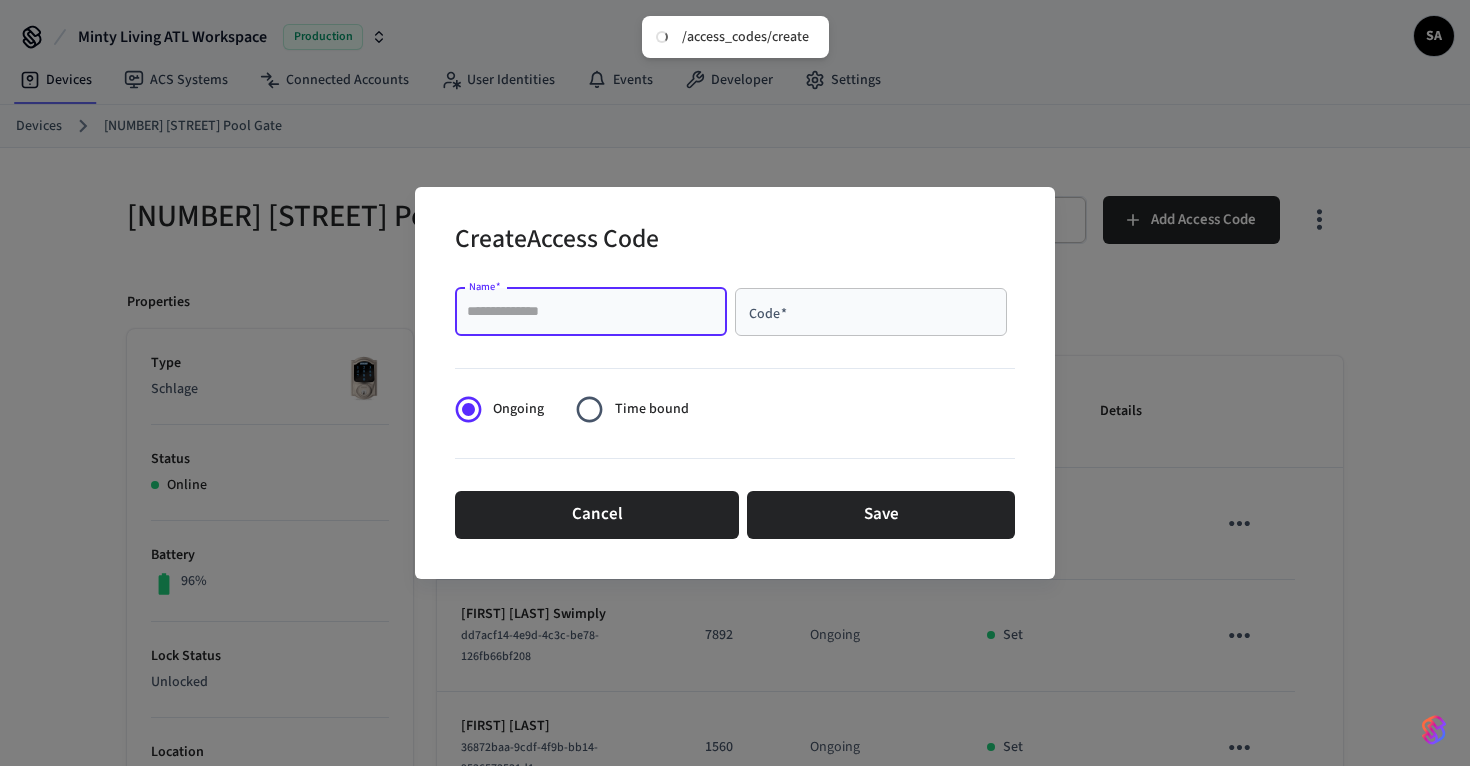 paste on "**********" 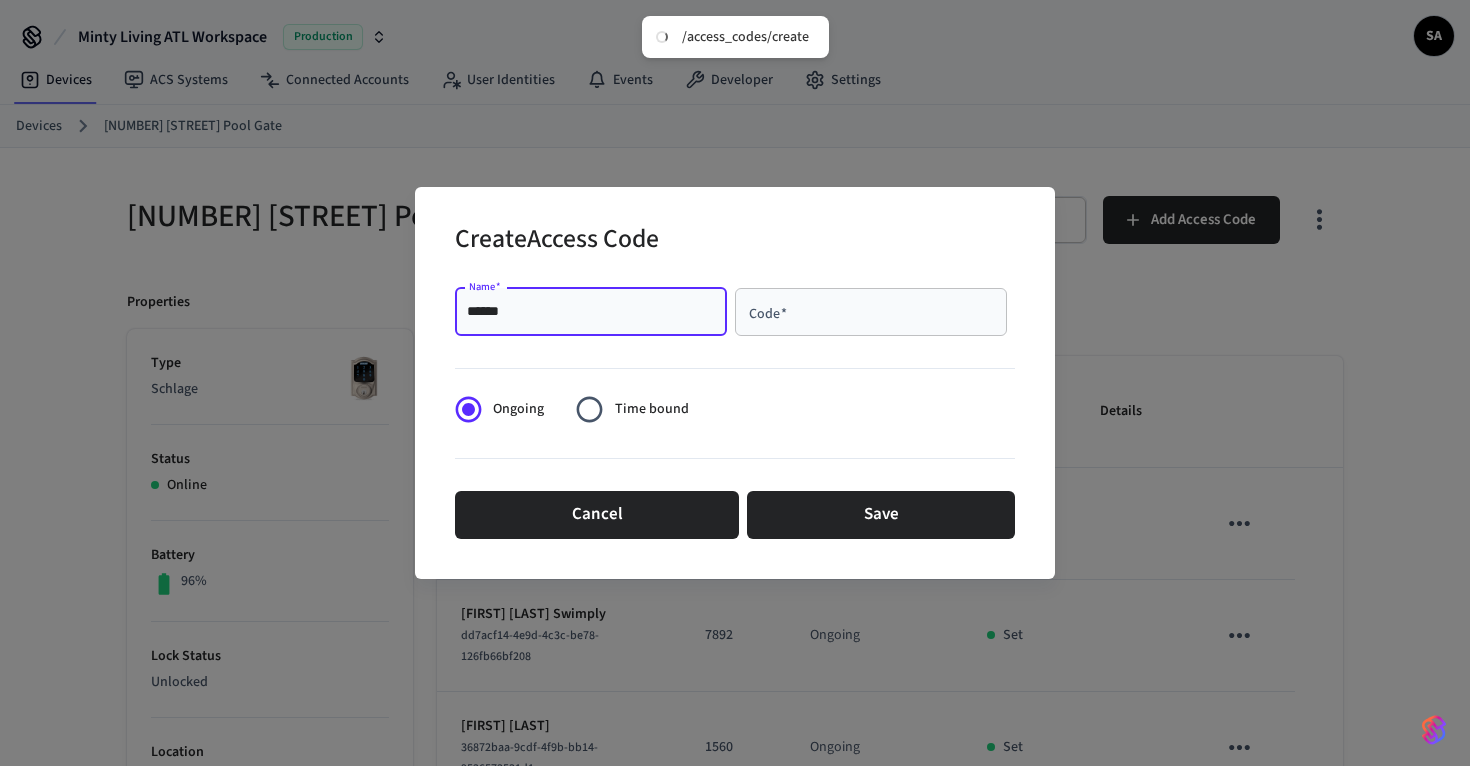 type on "******" 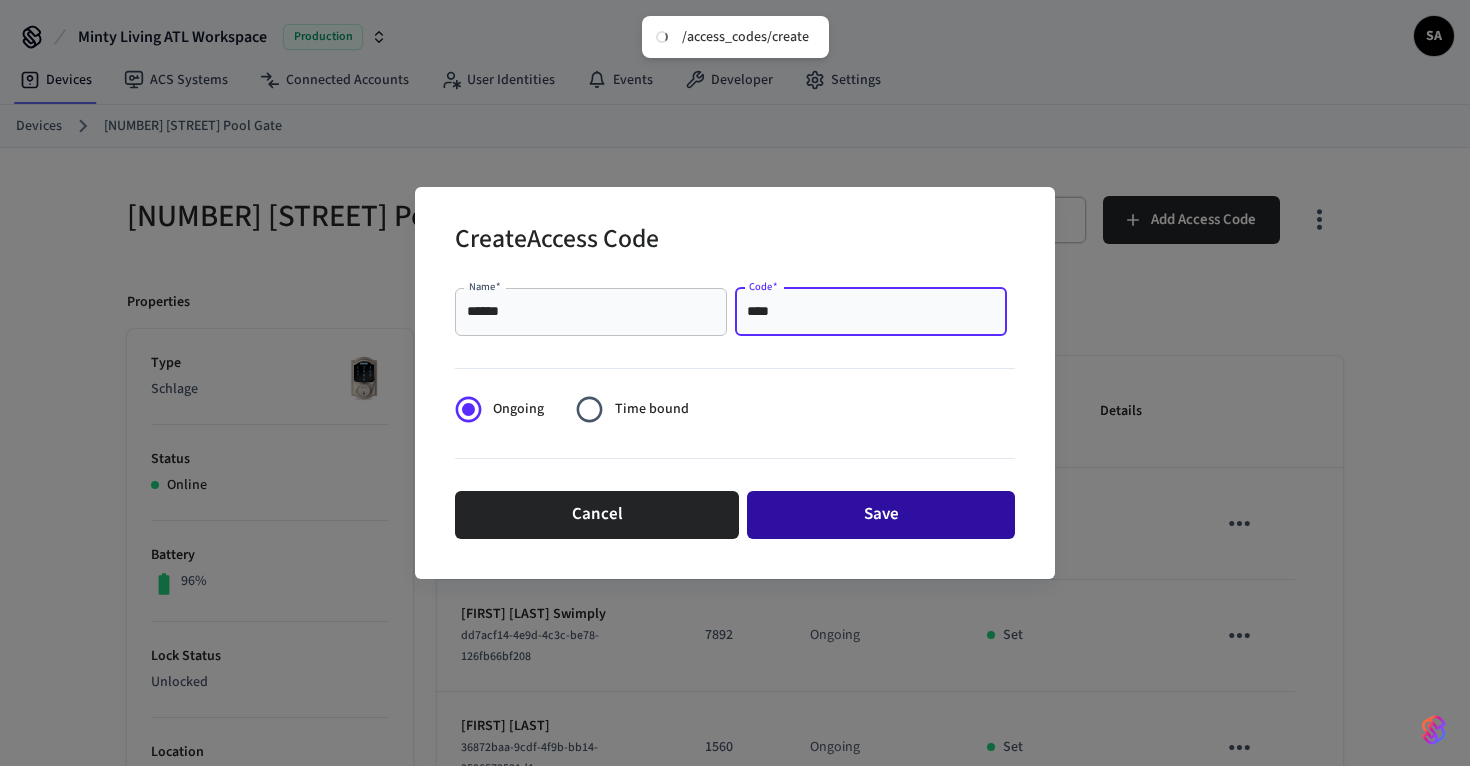 type on "****" 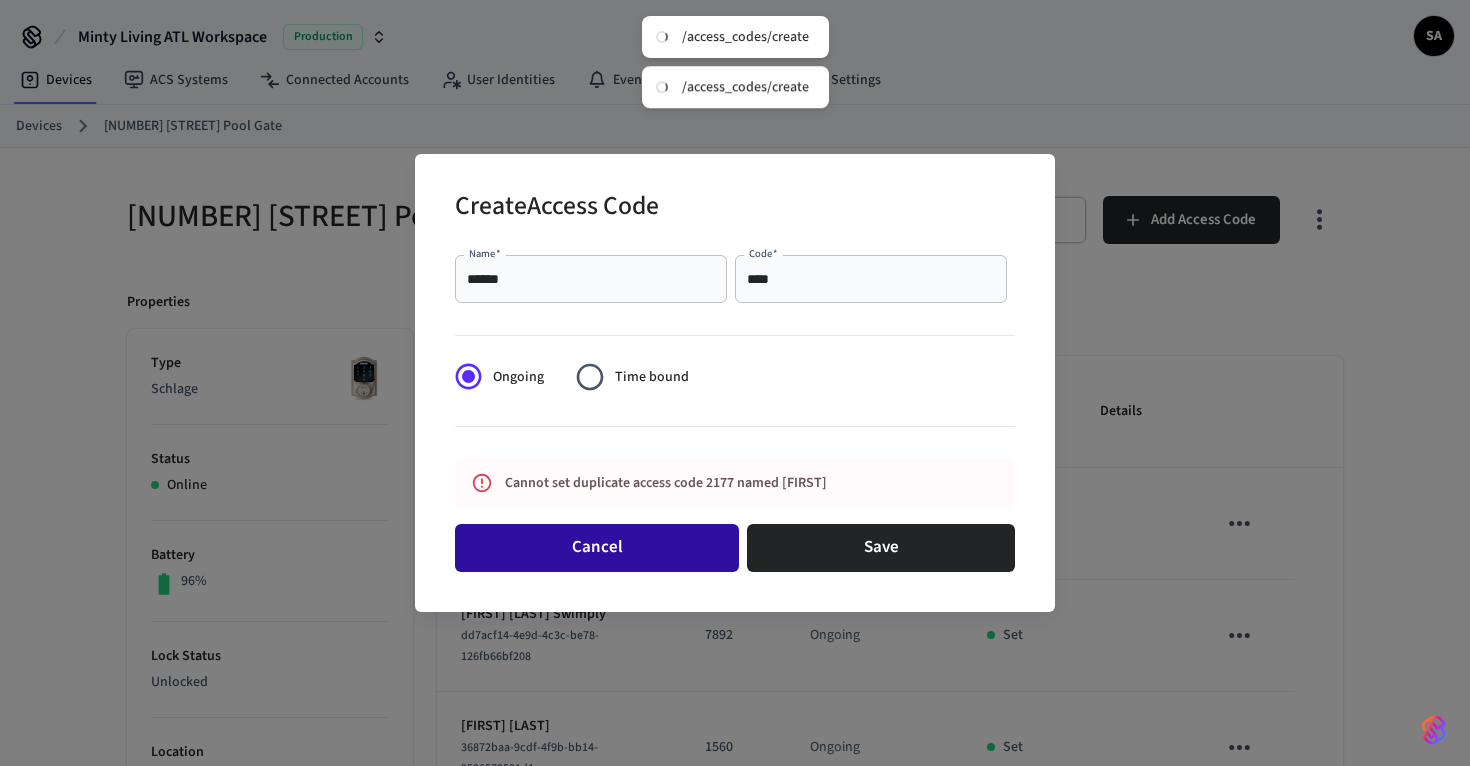 click on "Cancel" at bounding box center (597, 548) 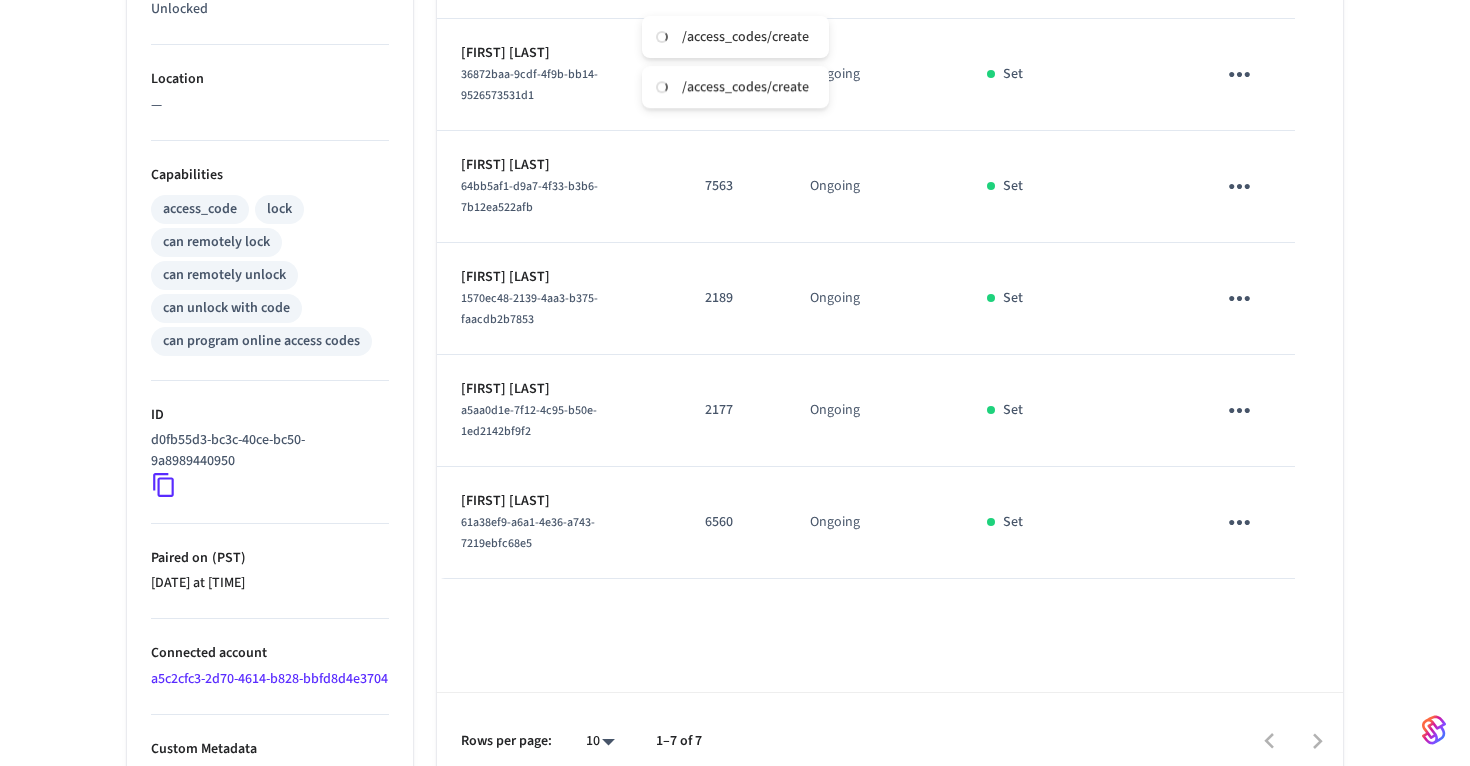 scroll, scrollTop: 687, scrollLeft: 0, axis: vertical 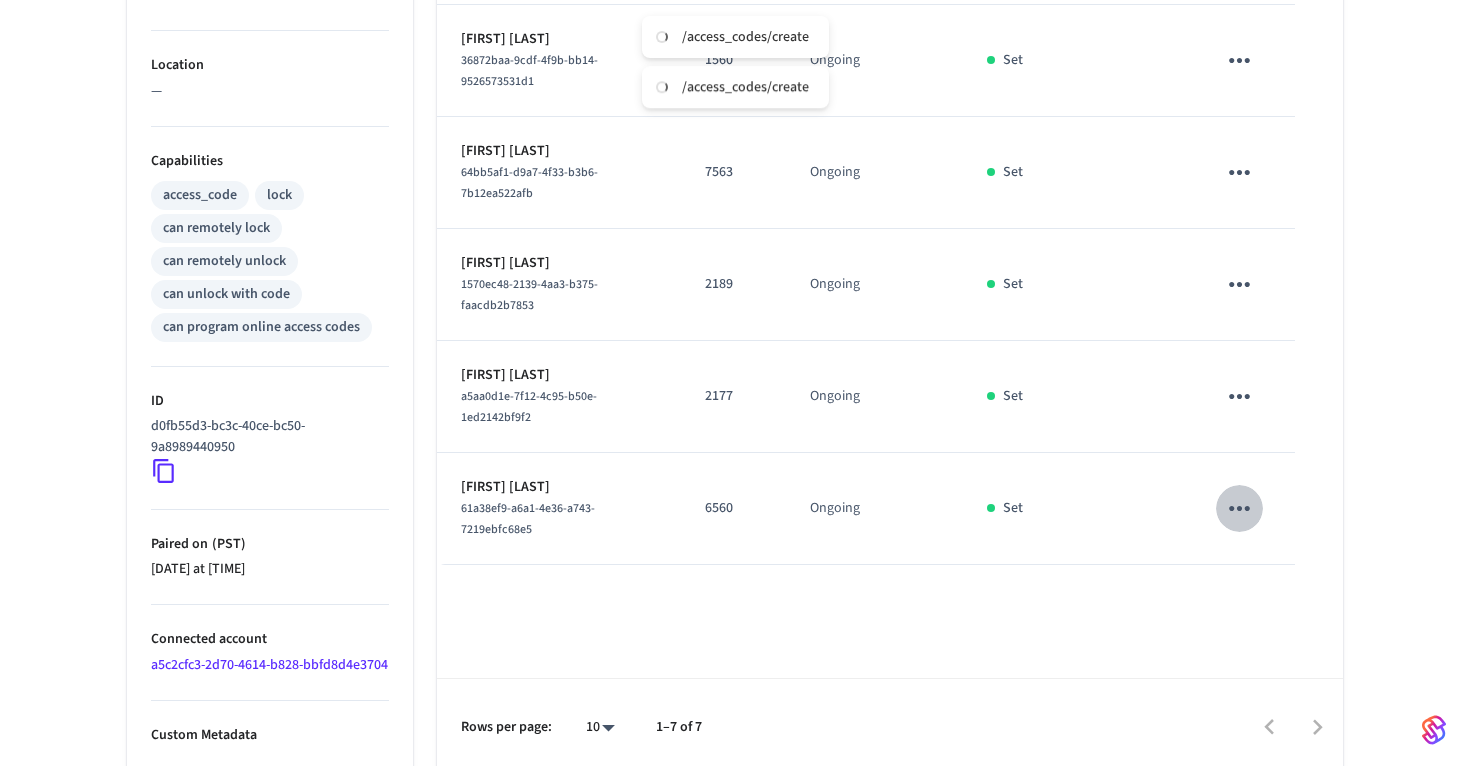 click at bounding box center (1239, 508) 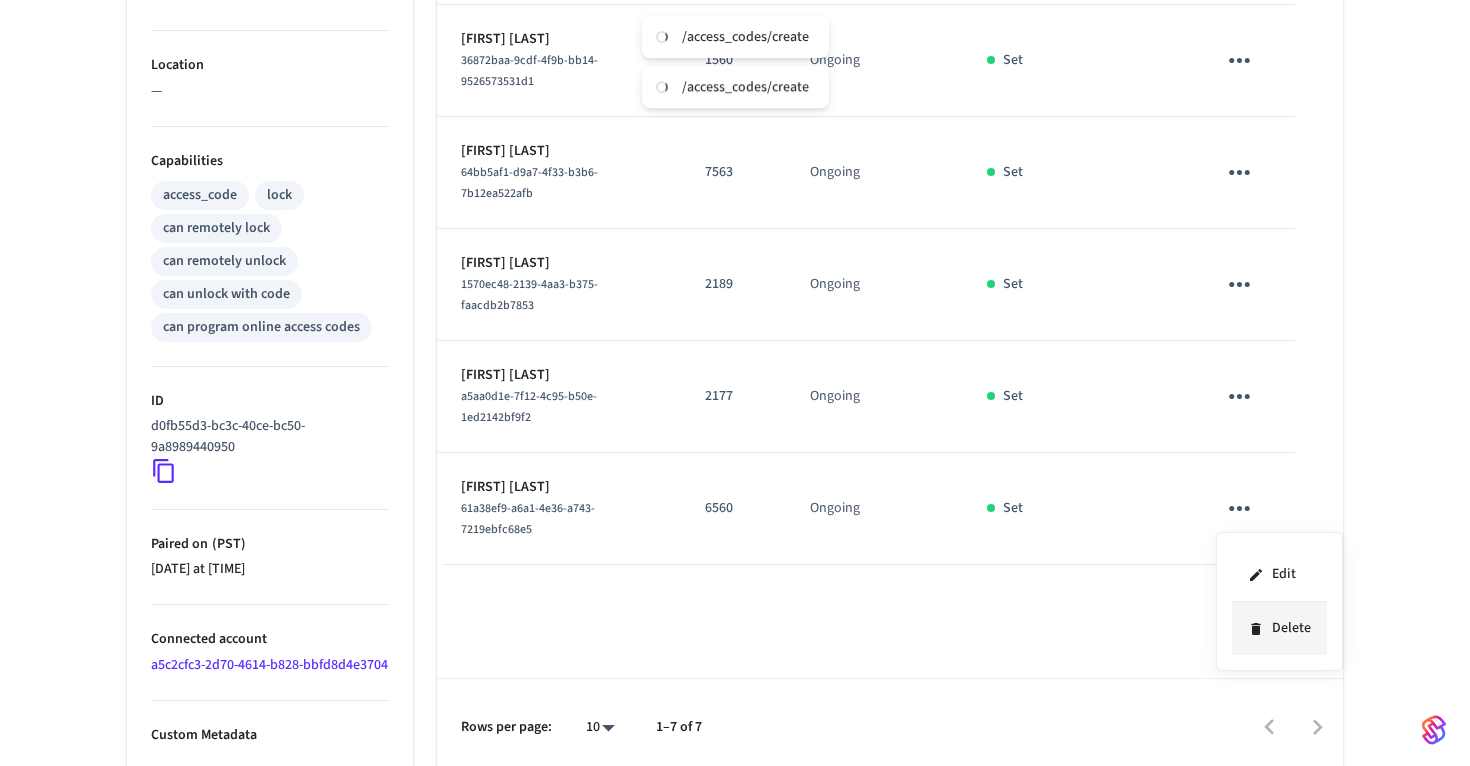 click on "Delete" at bounding box center (1279, 628) 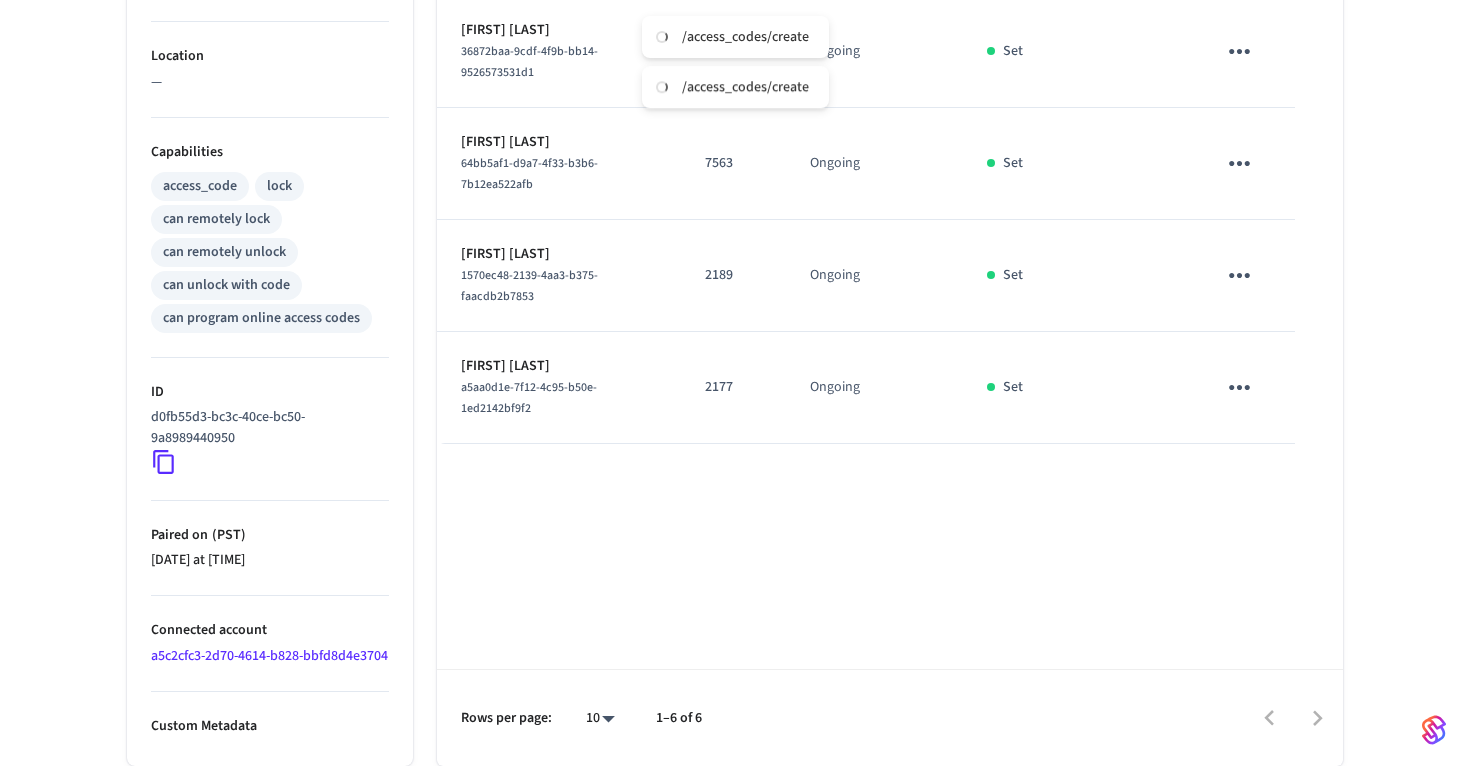 scroll, scrollTop: 0, scrollLeft: 0, axis: both 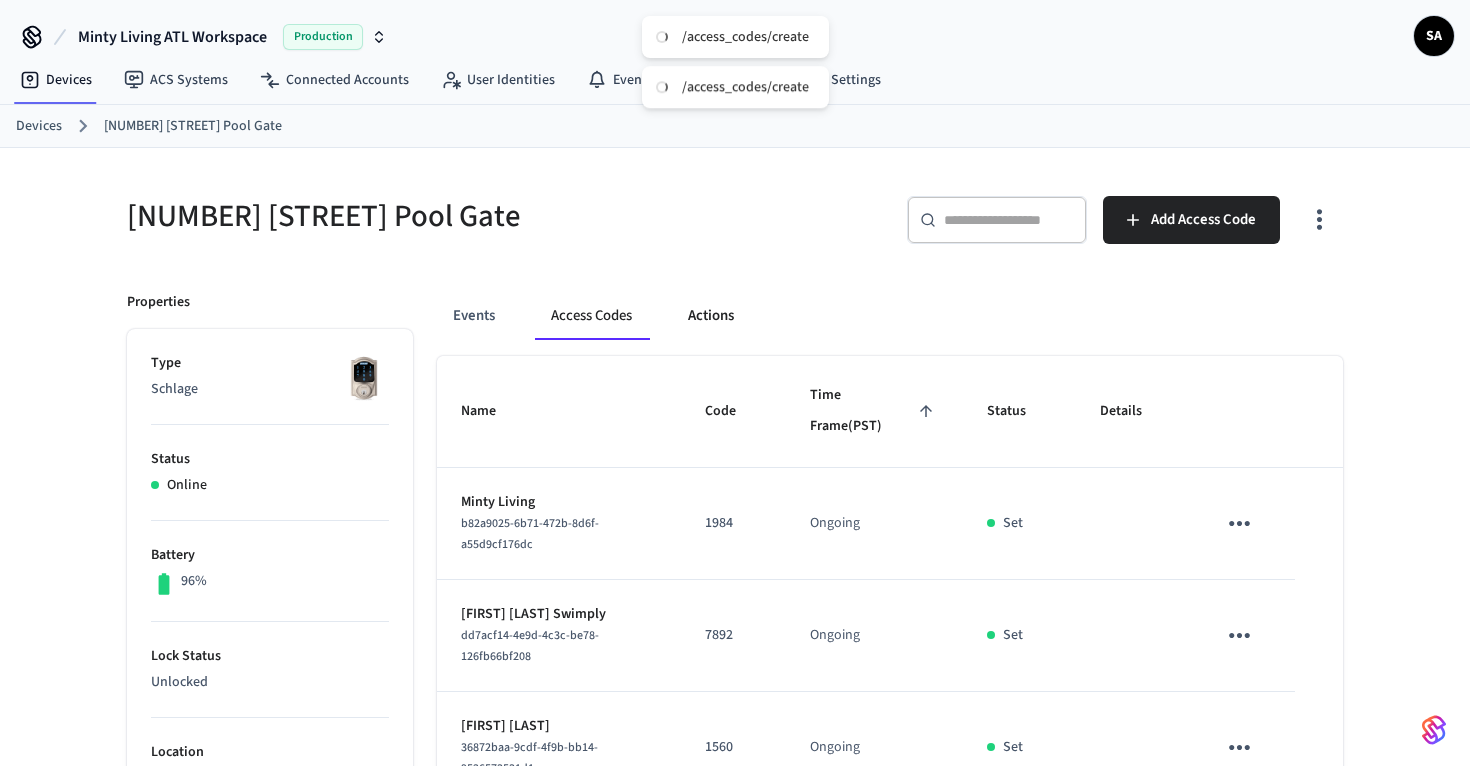 click on "Actions" at bounding box center [711, 316] 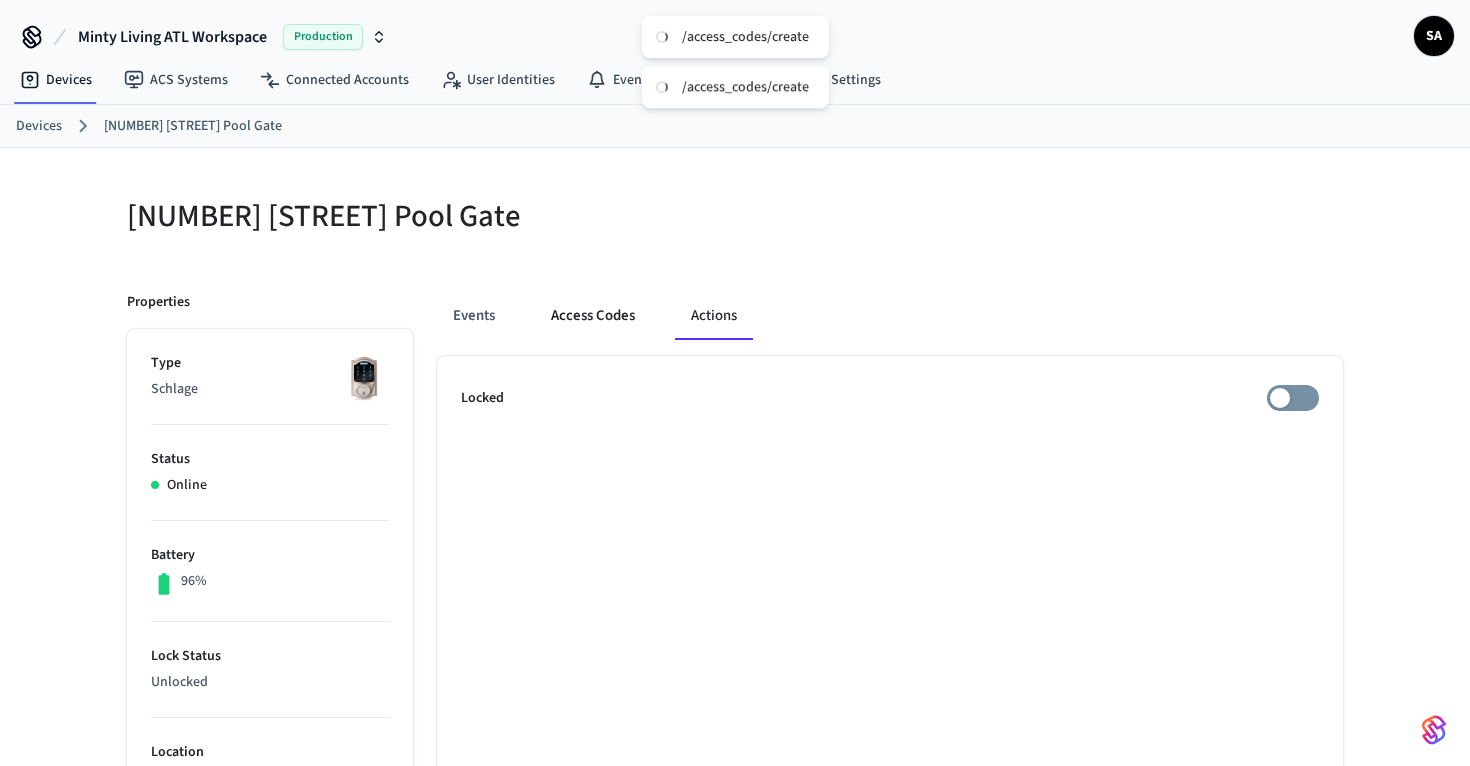 click on "Access Codes" at bounding box center [593, 316] 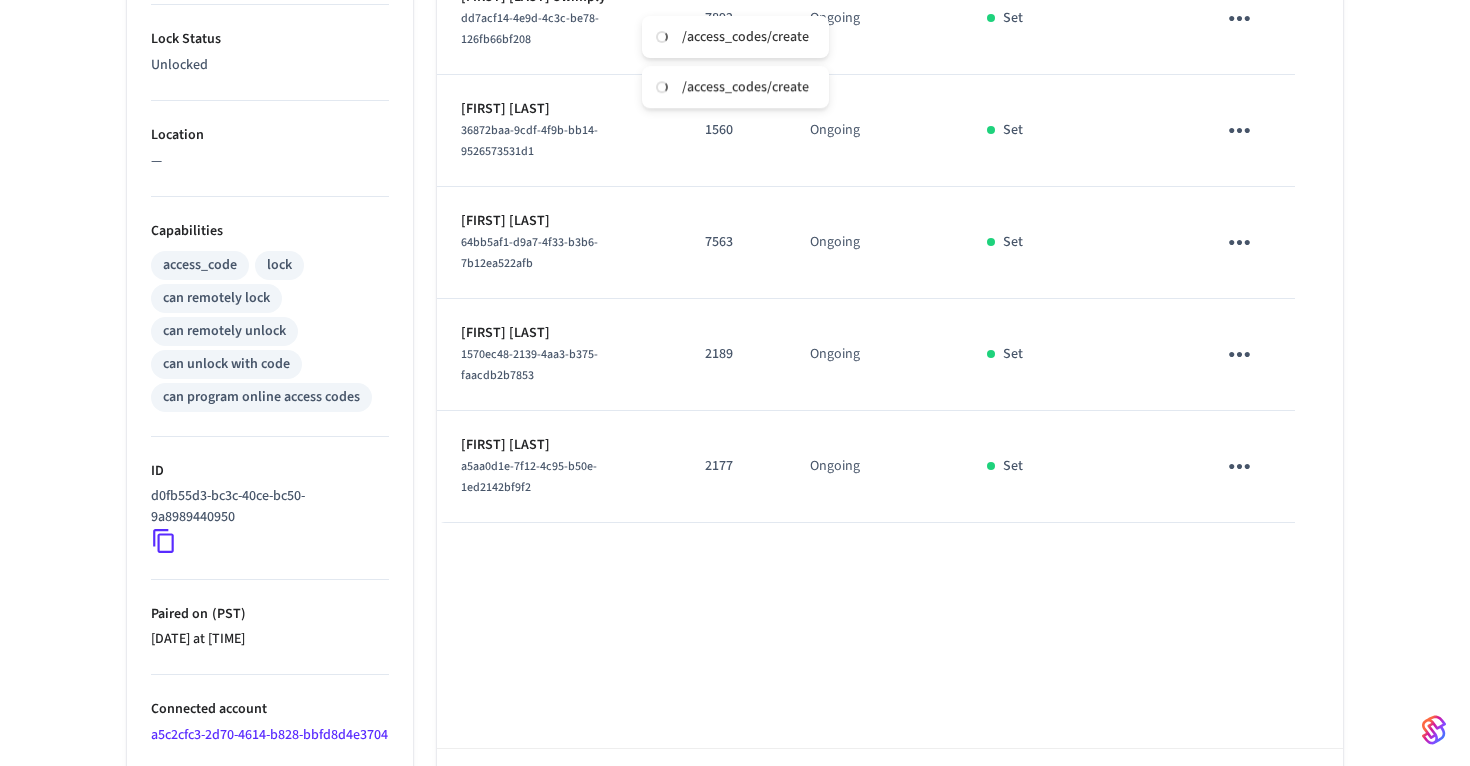 scroll, scrollTop: 636, scrollLeft: 0, axis: vertical 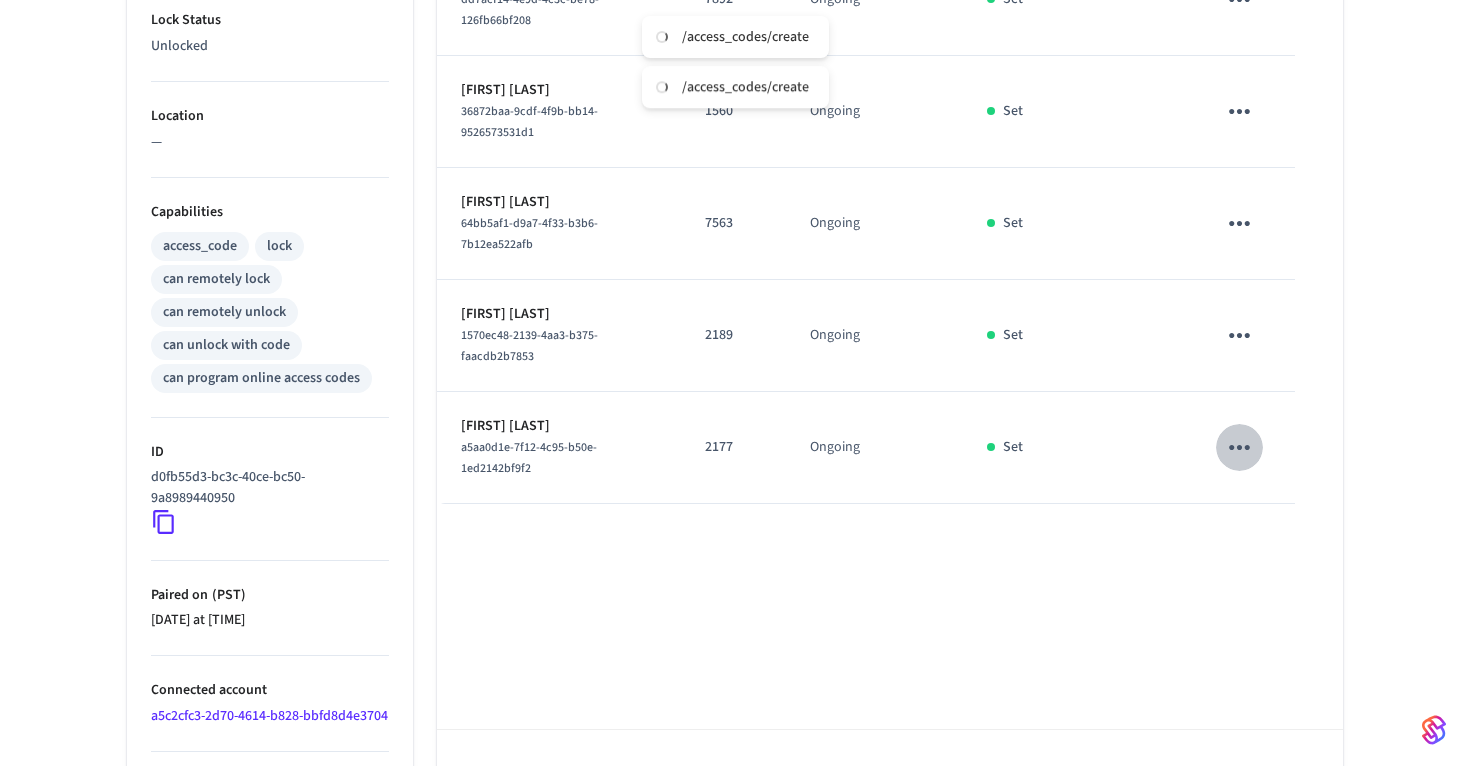 click at bounding box center (1239, 447) 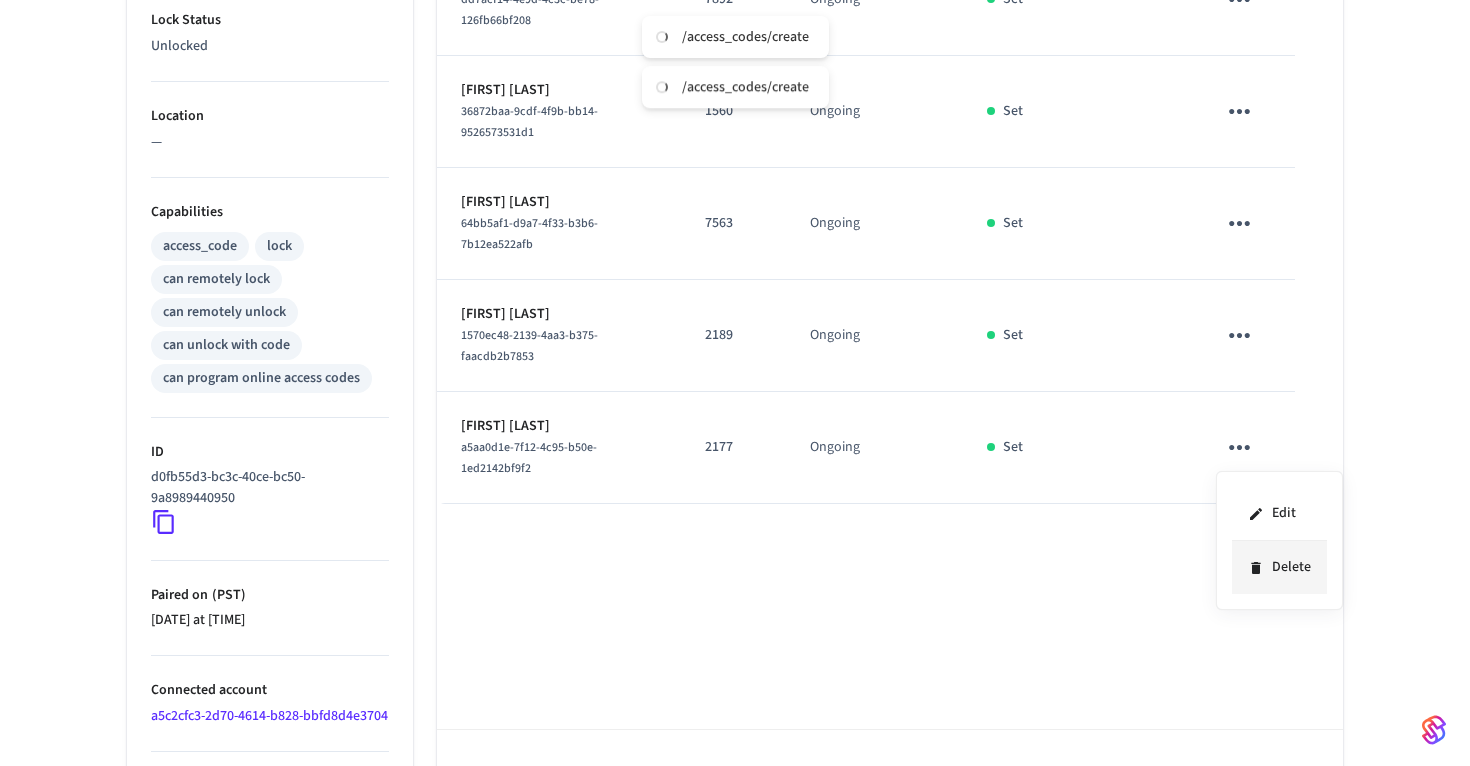click on "Delete" at bounding box center [1279, 567] 